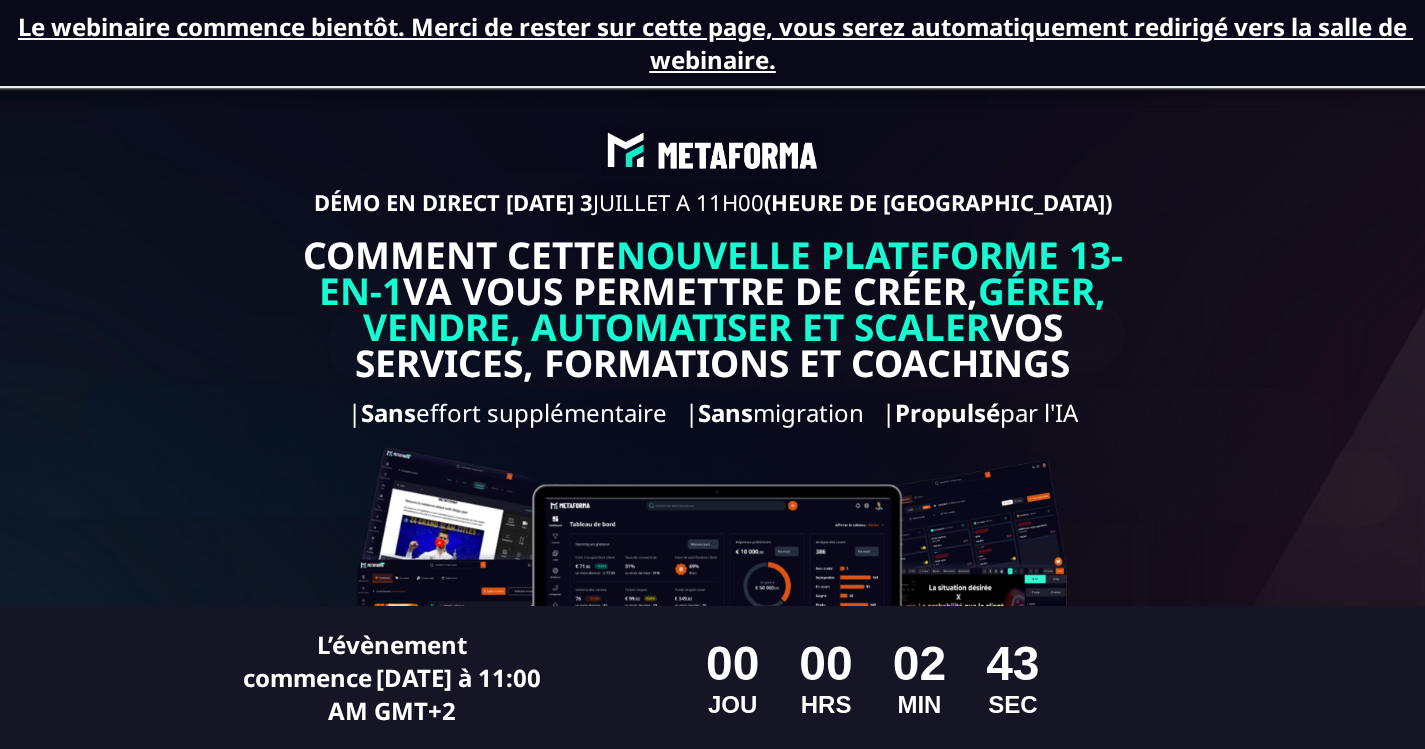 scroll, scrollTop: 0, scrollLeft: 0, axis: both 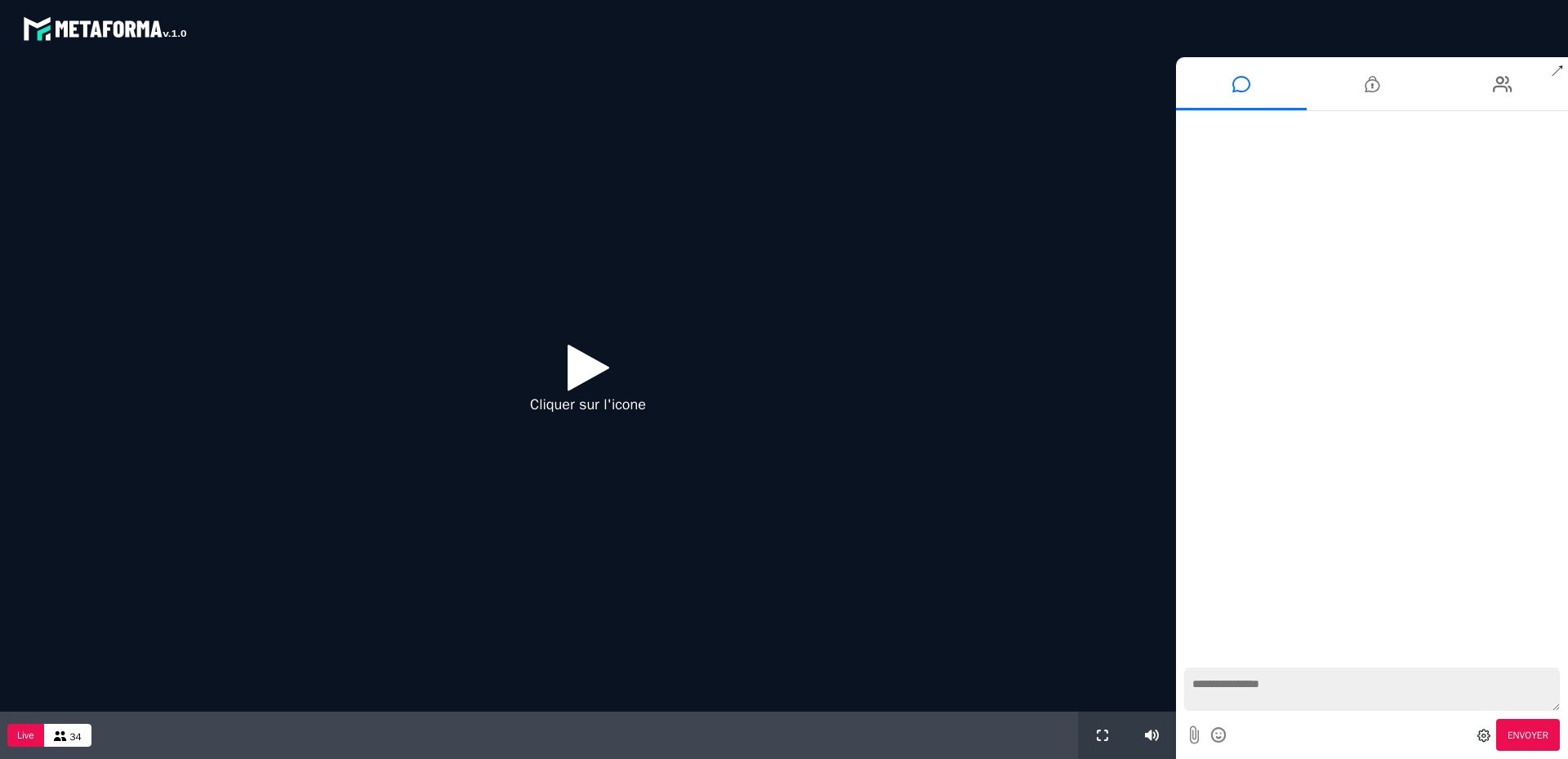 click at bounding box center (588, 367) 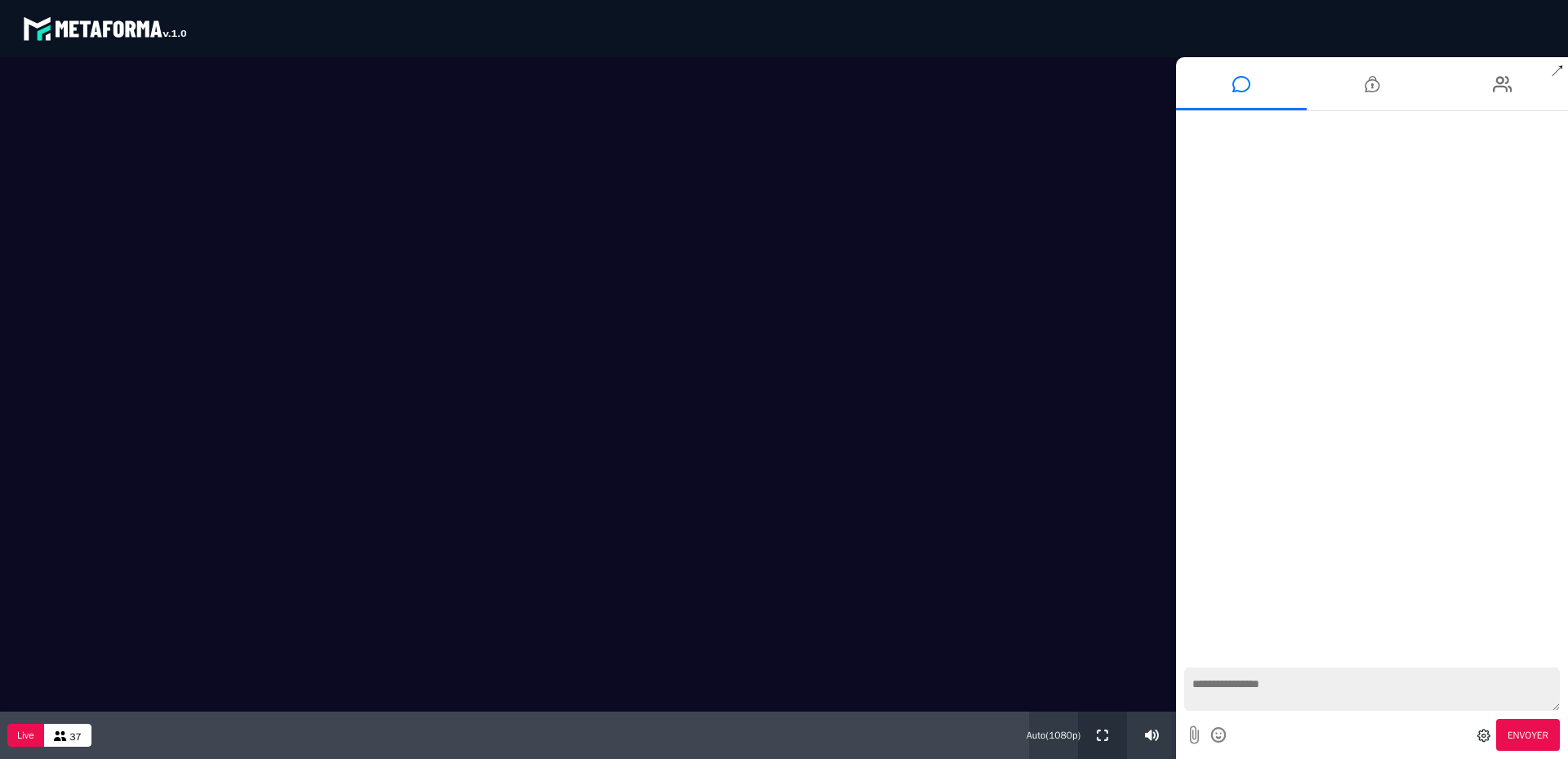 click at bounding box center (1102, 735) 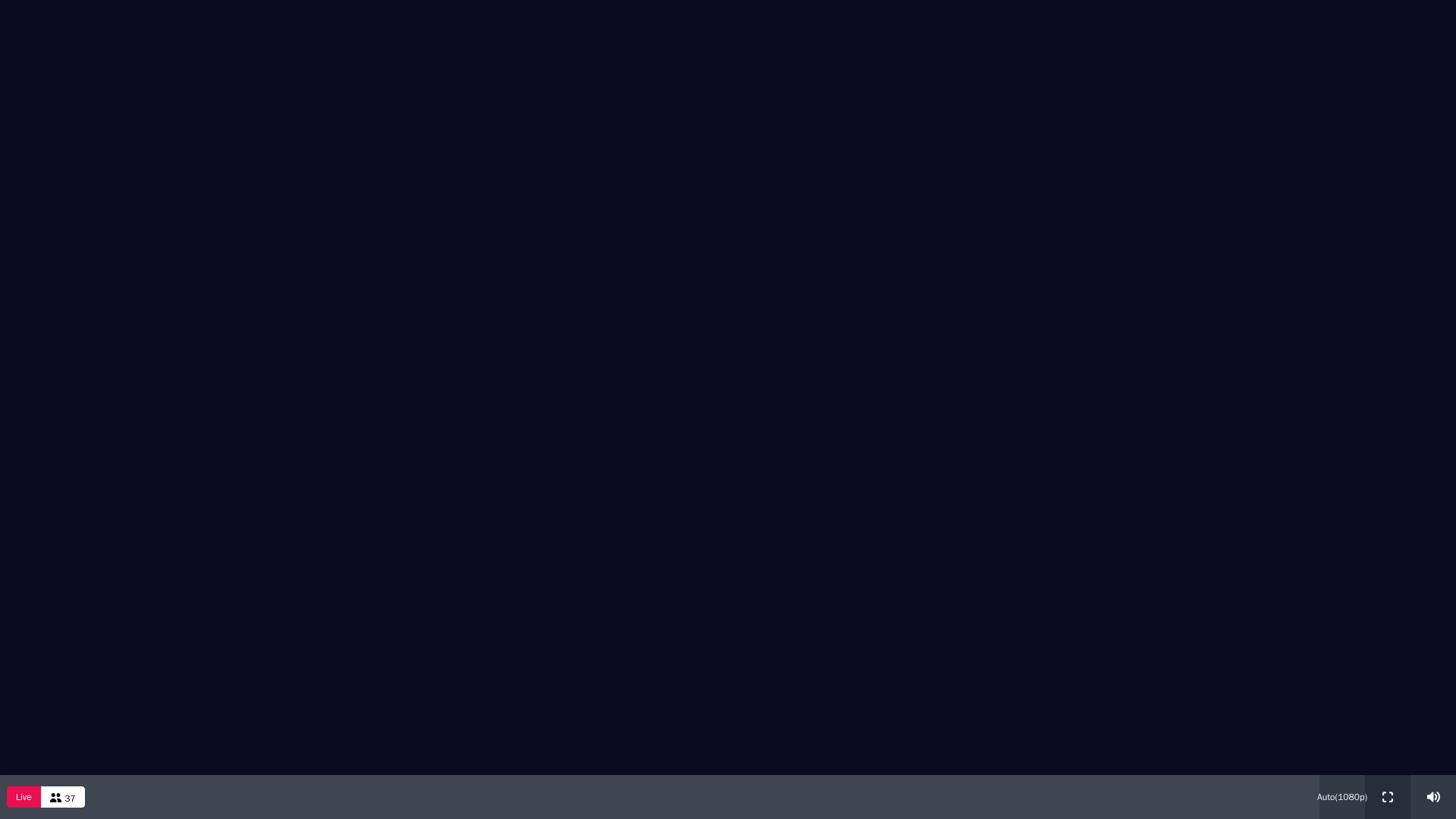 click at bounding box center [1388, 797] 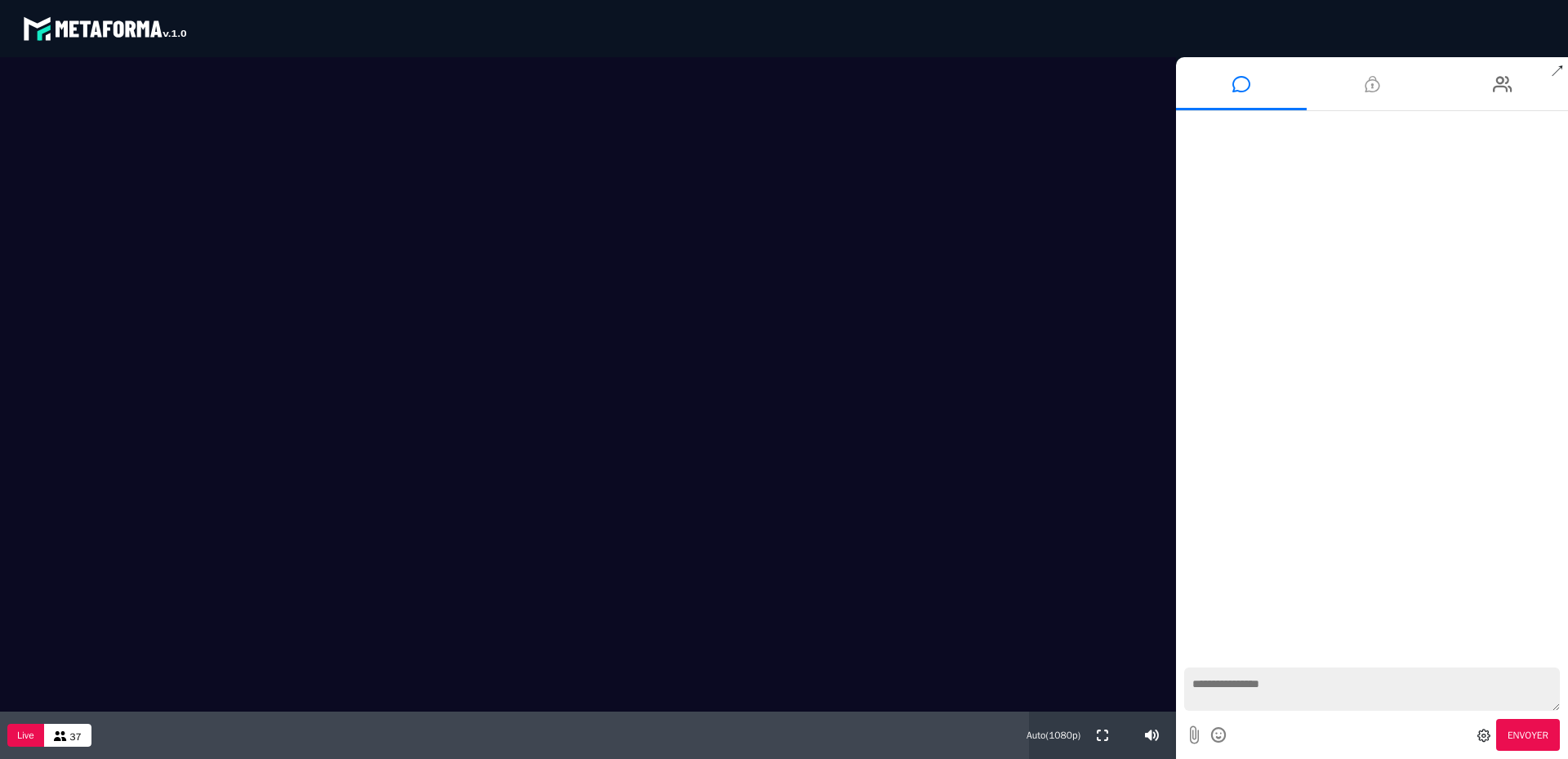 click at bounding box center (1372, 84) 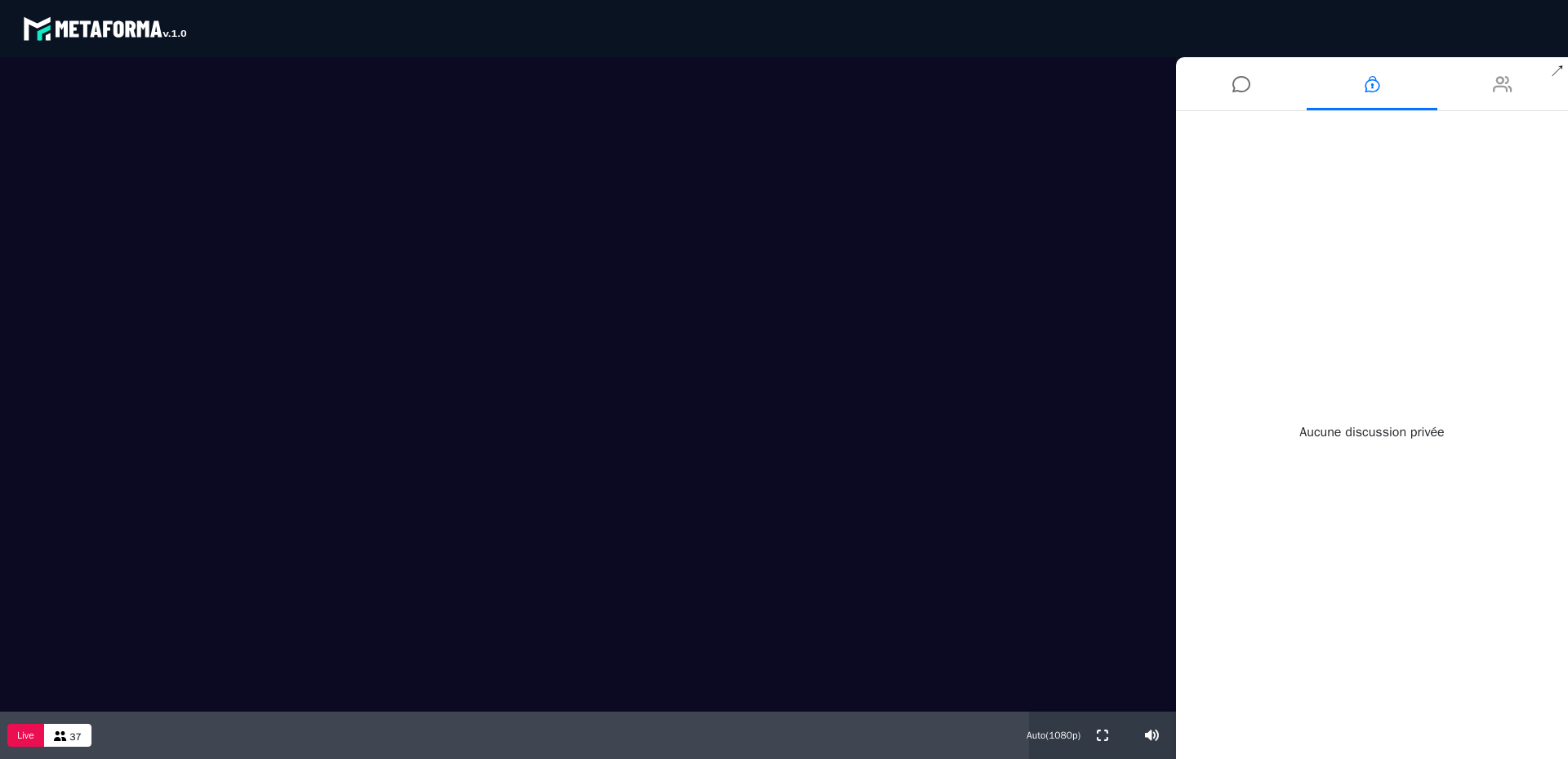click at bounding box center [1503, 83] 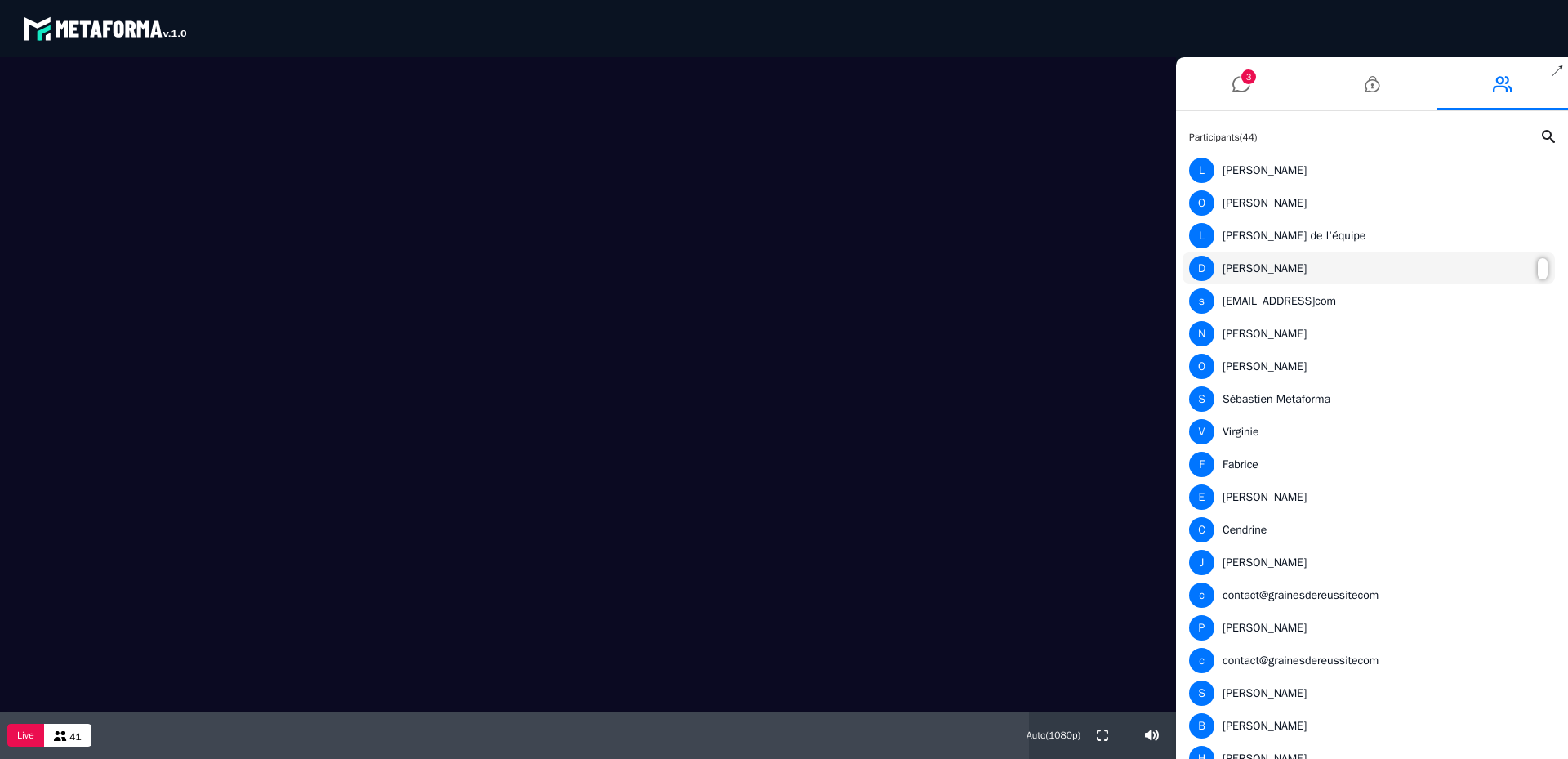 scroll, scrollTop: 0, scrollLeft: 0, axis: both 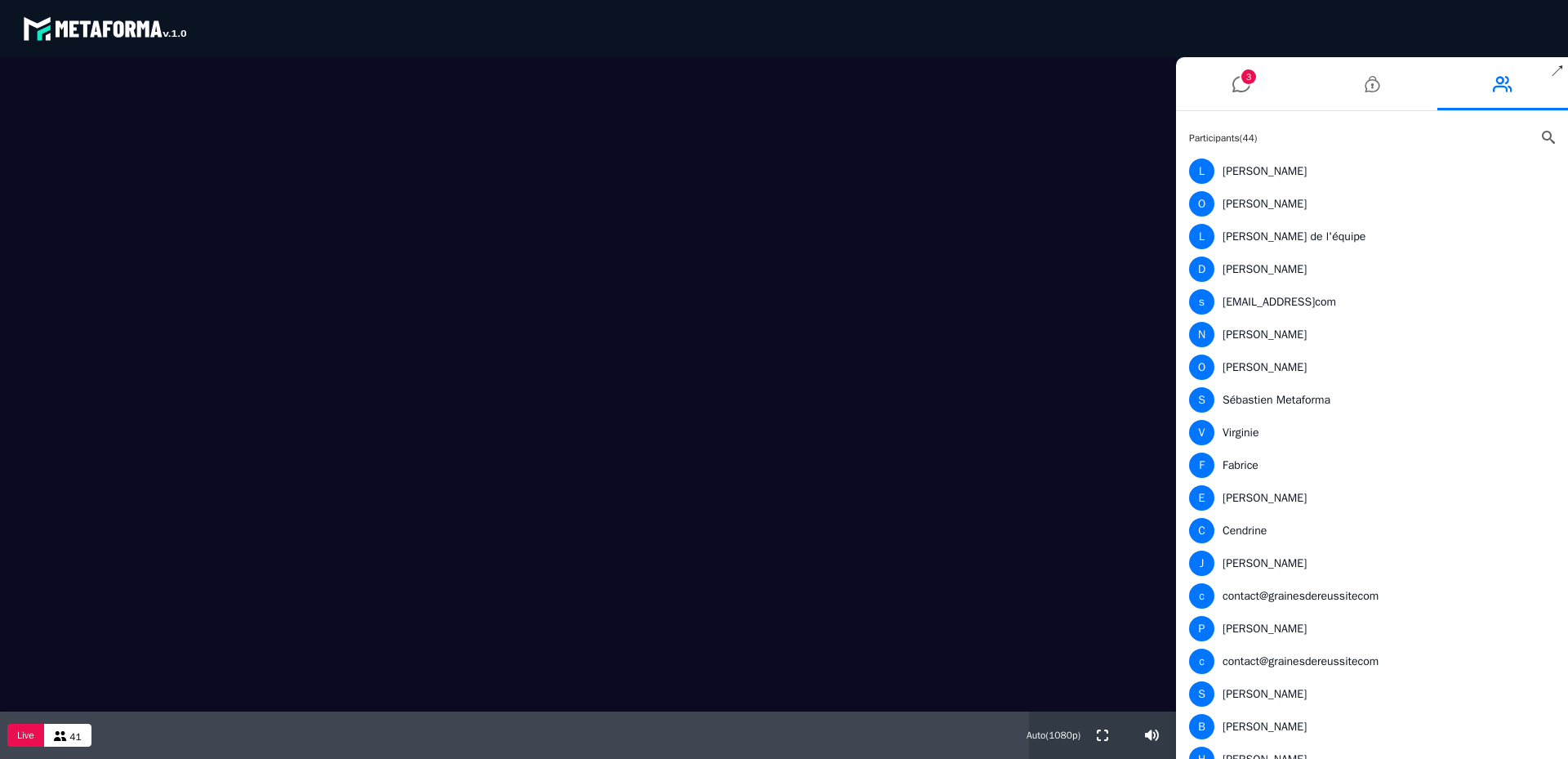 click at bounding box center (1548, 137) 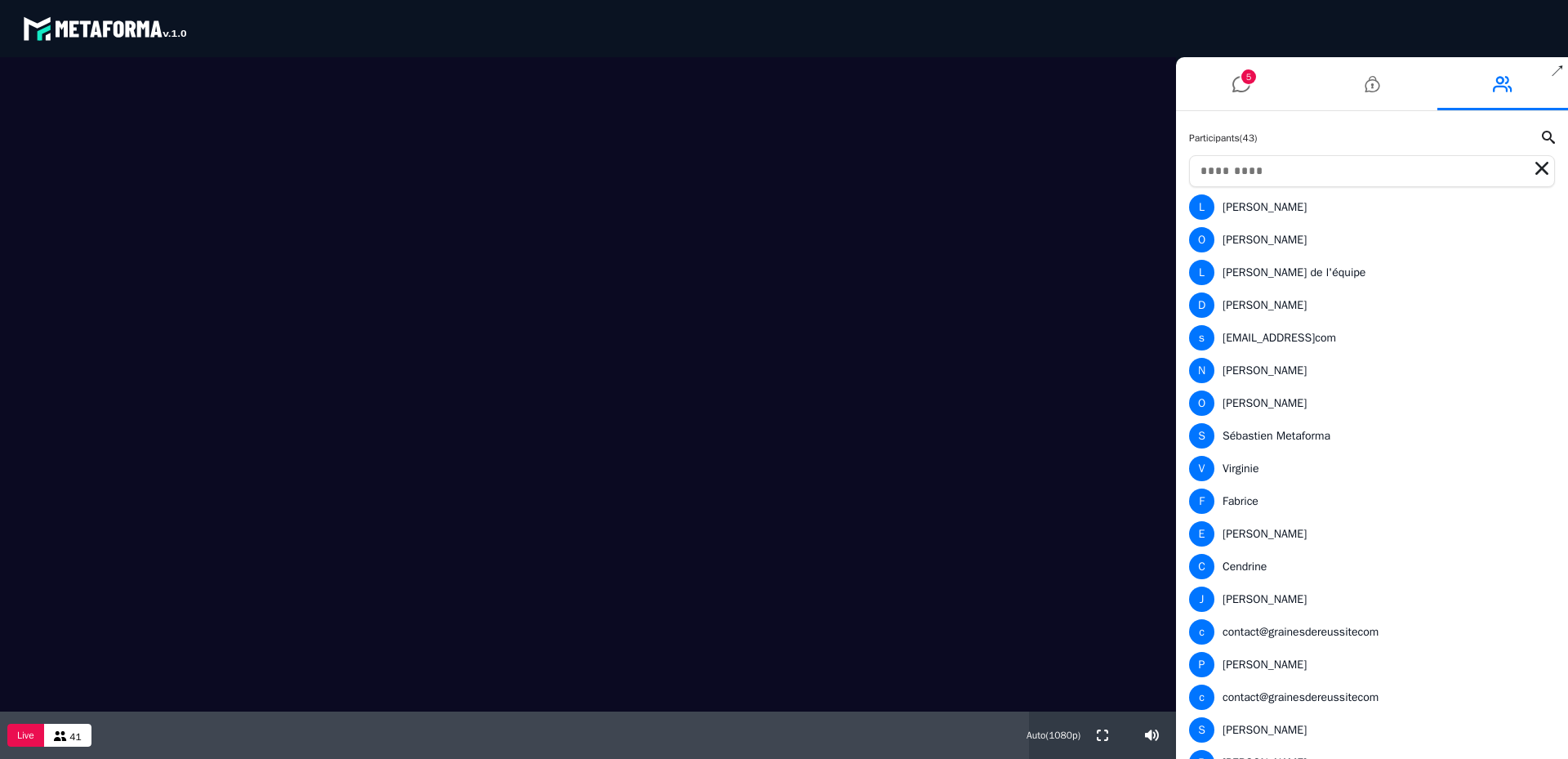 click at bounding box center (1372, 171) 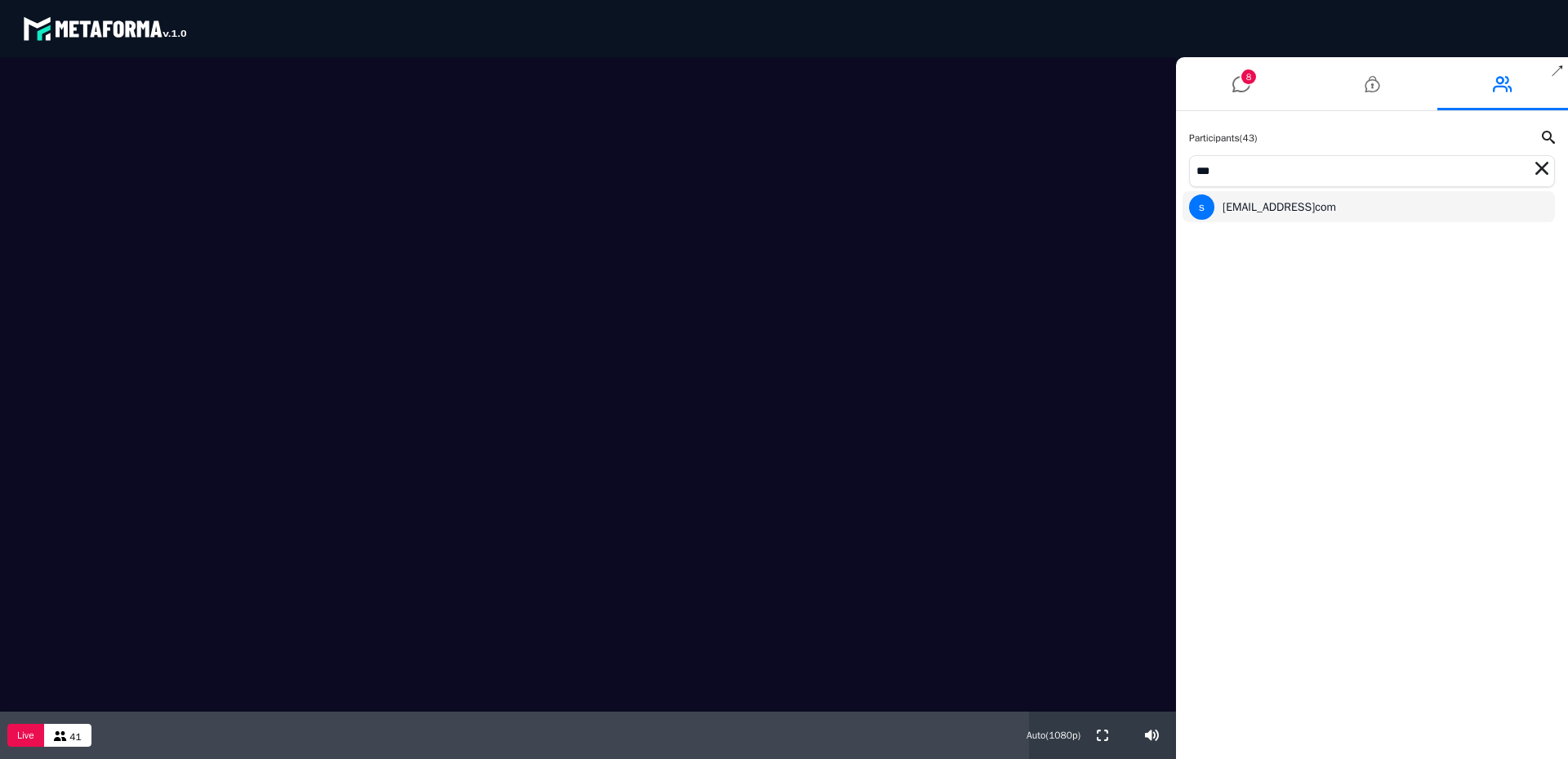 type on "***" 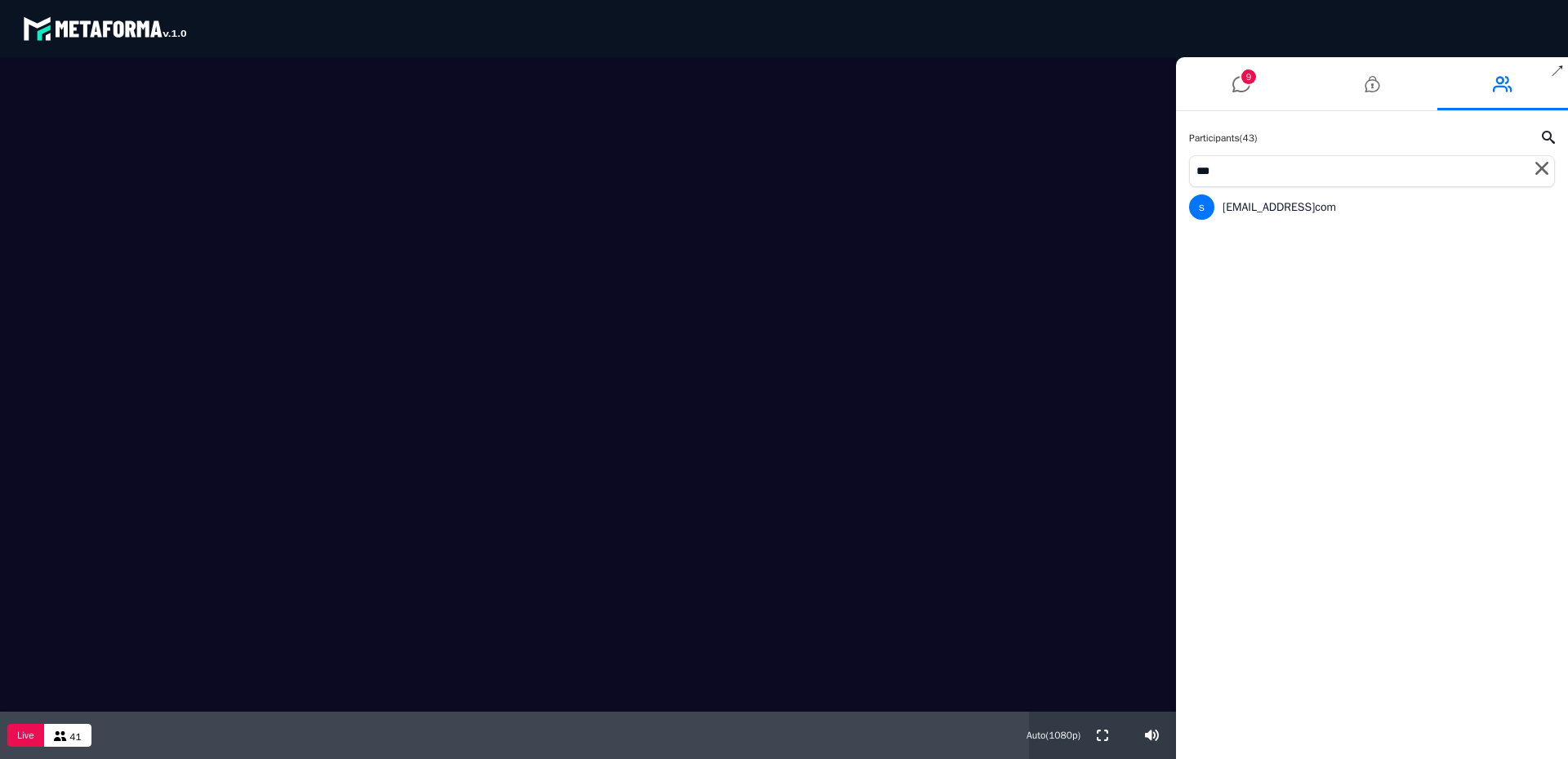 click at bounding box center [1542, 168] 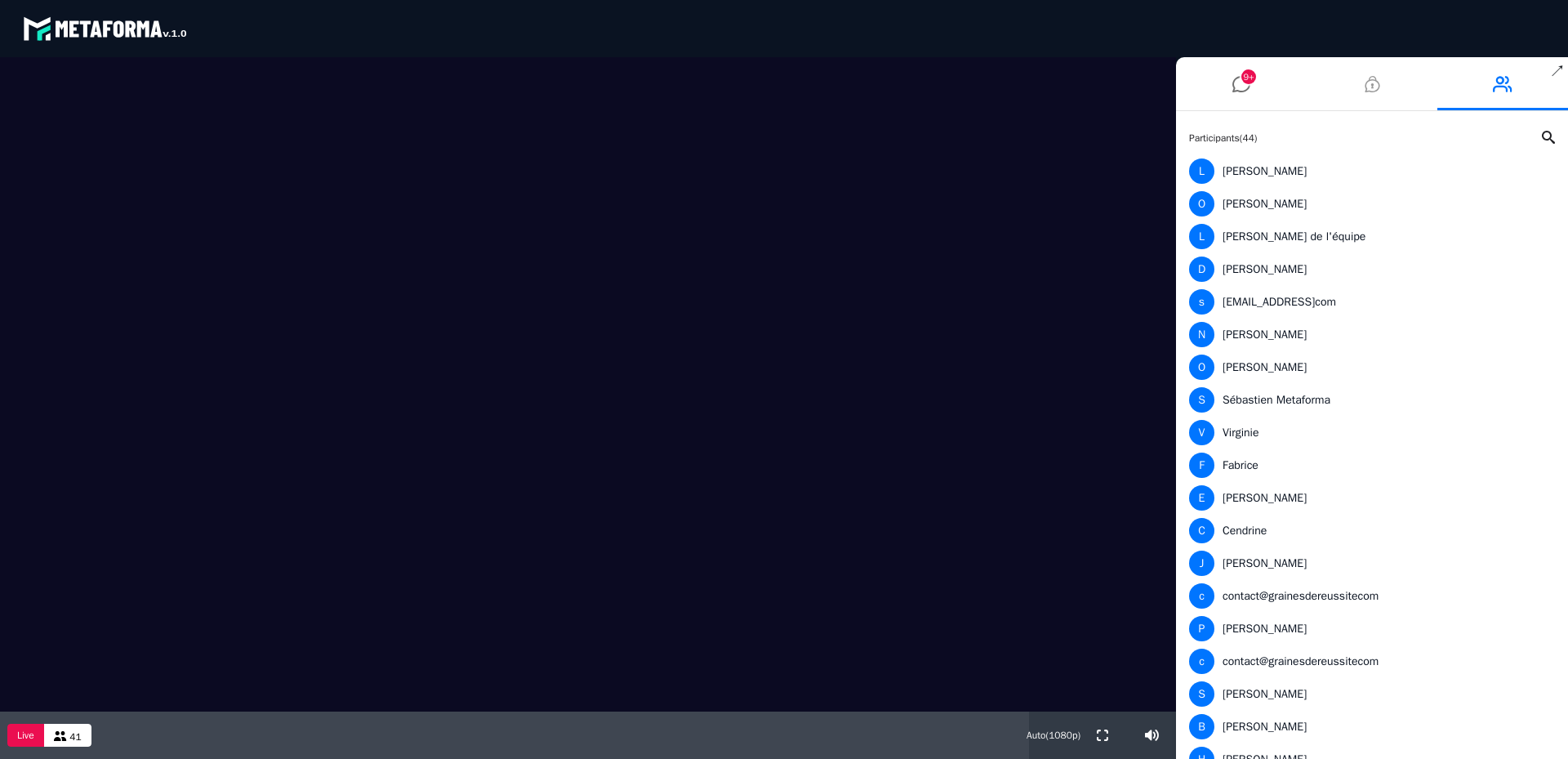 click at bounding box center [1372, 83] 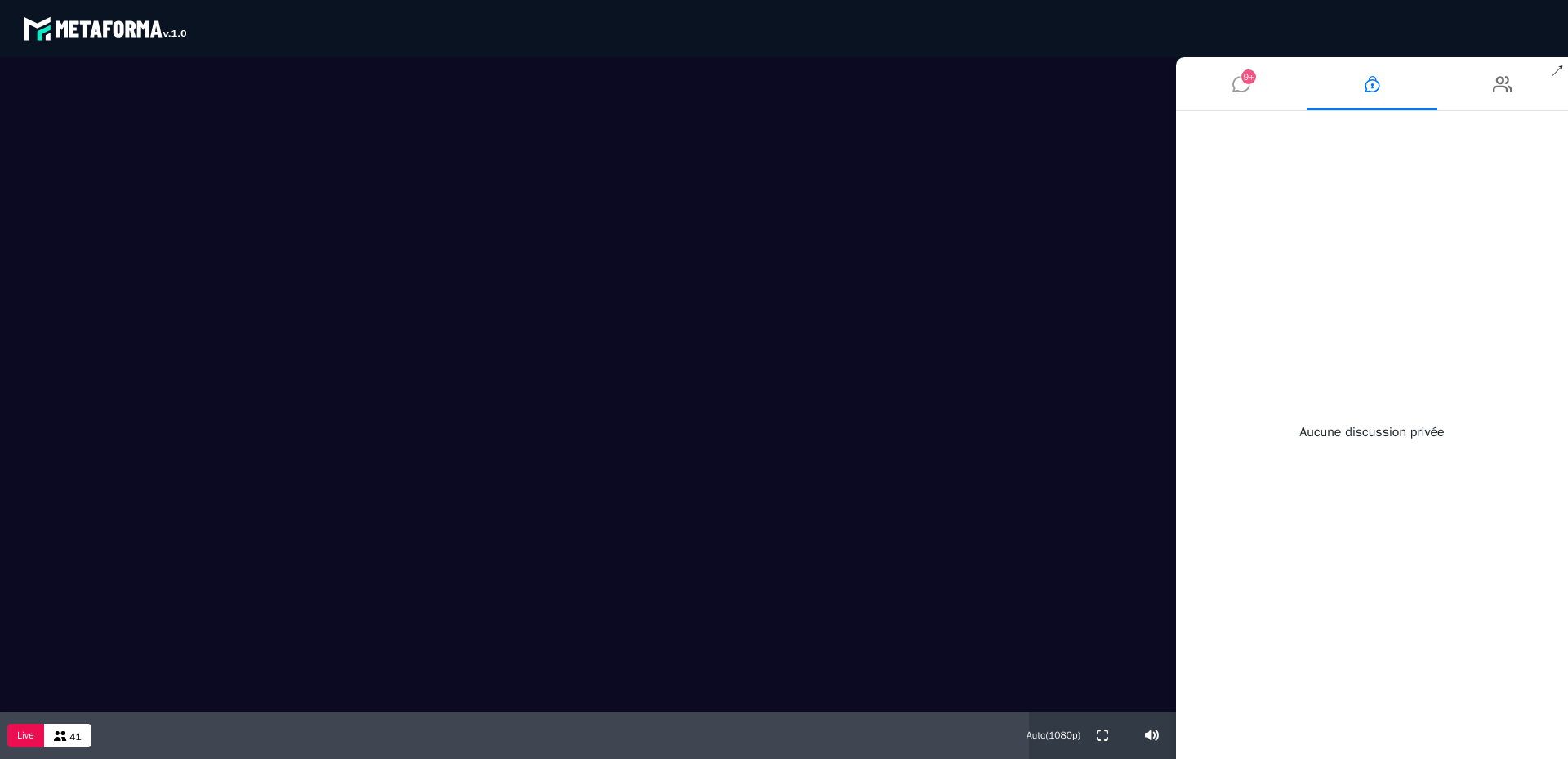 click at bounding box center [1241, 84] 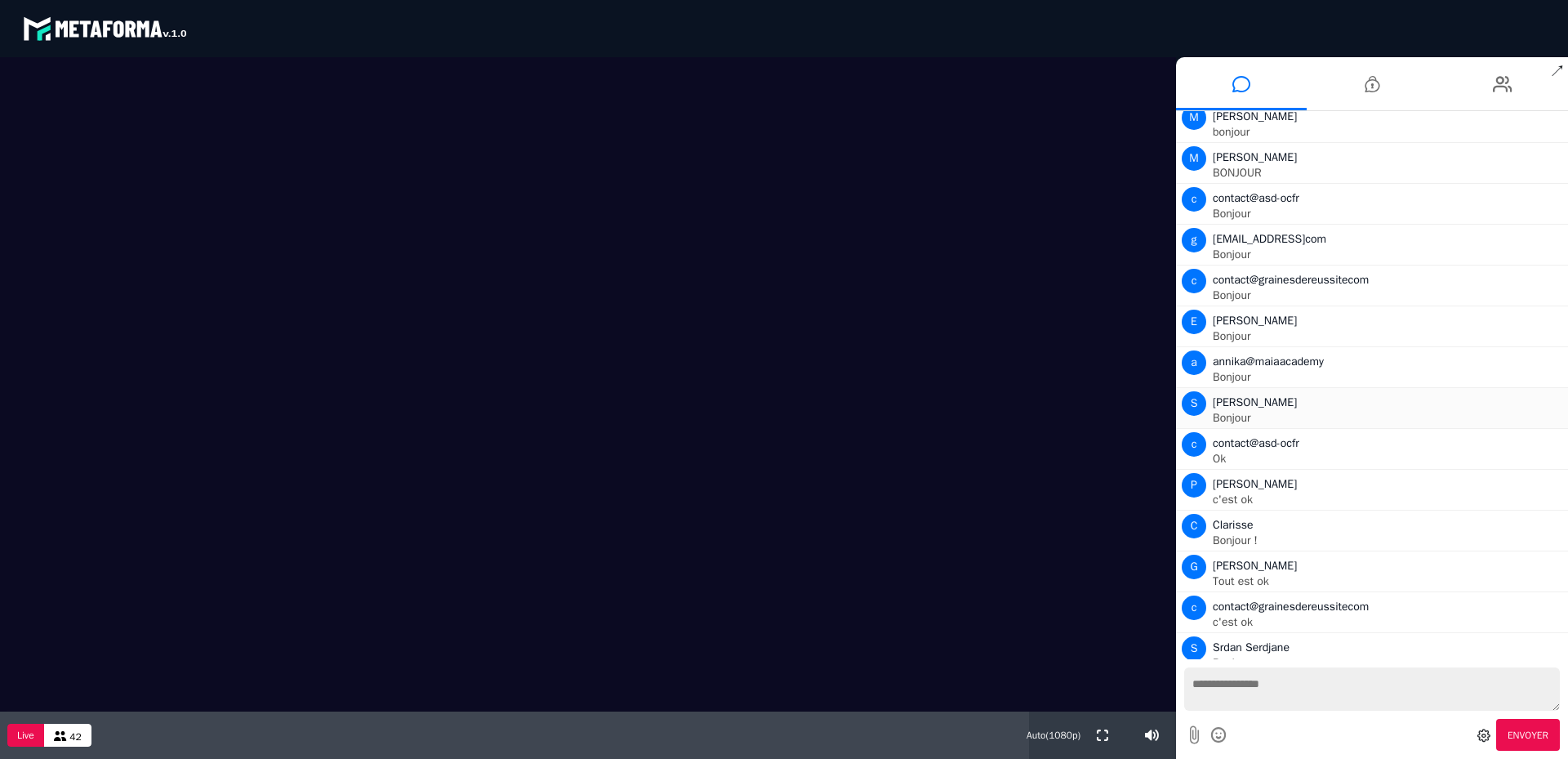 scroll, scrollTop: 0, scrollLeft: 0, axis: both 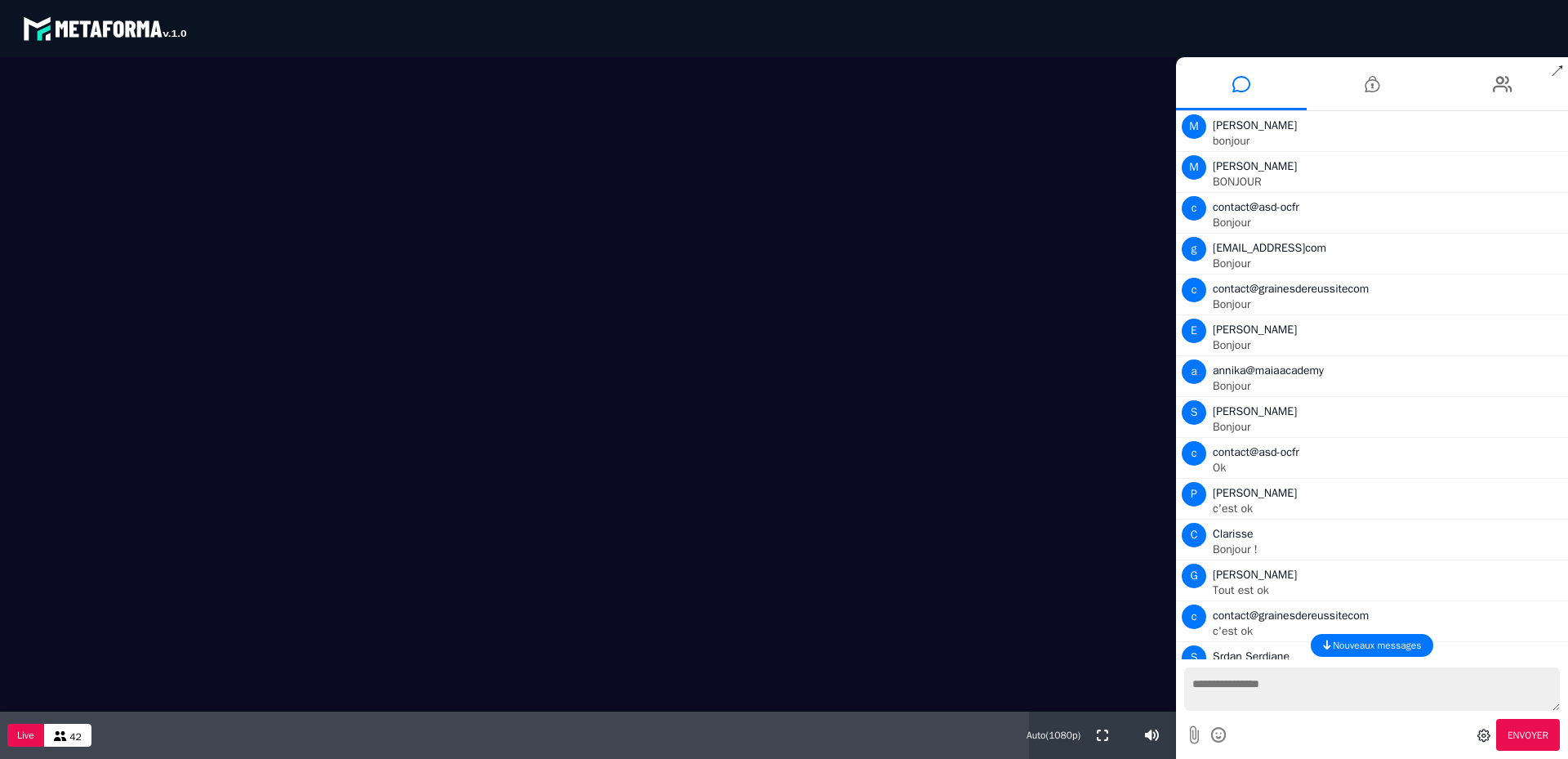 click at bounding box center (1484, 735) 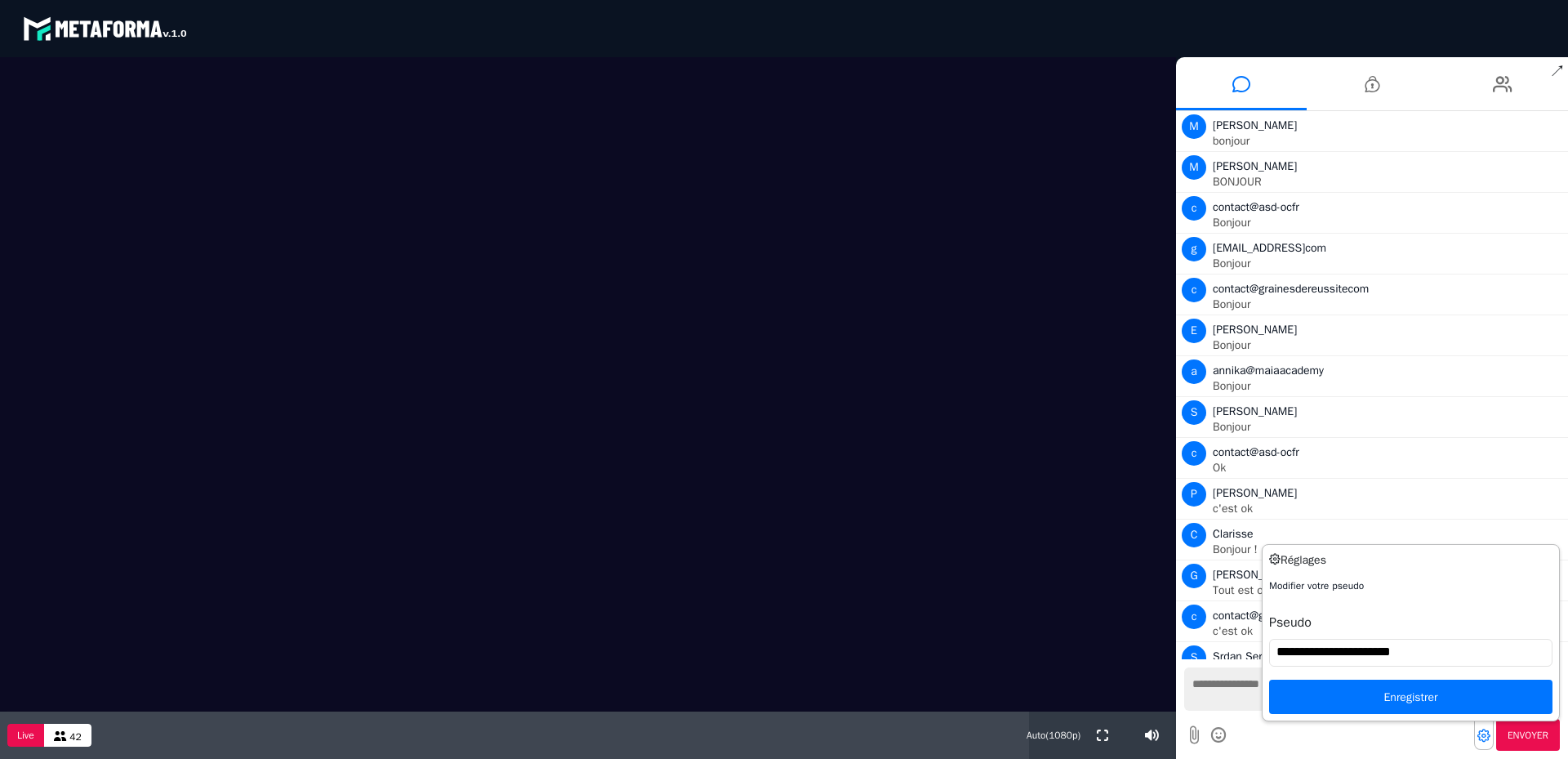 drag, startPoint x: 1428, startPoint y: 647, endPoint x: 1240, endPoint y: 643, distance: 188.04255 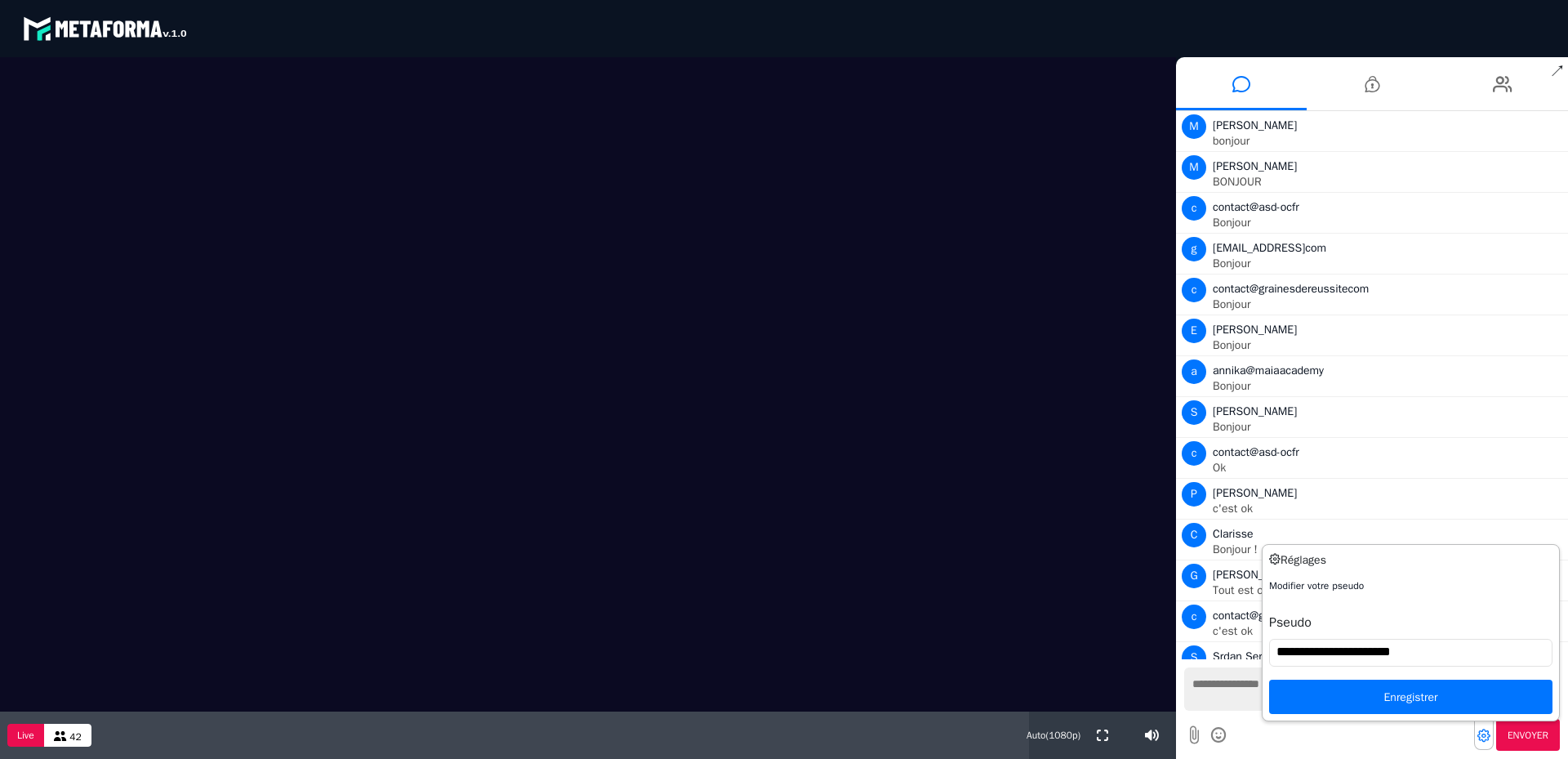 click on "**********" at bounding box center (1372, 435) 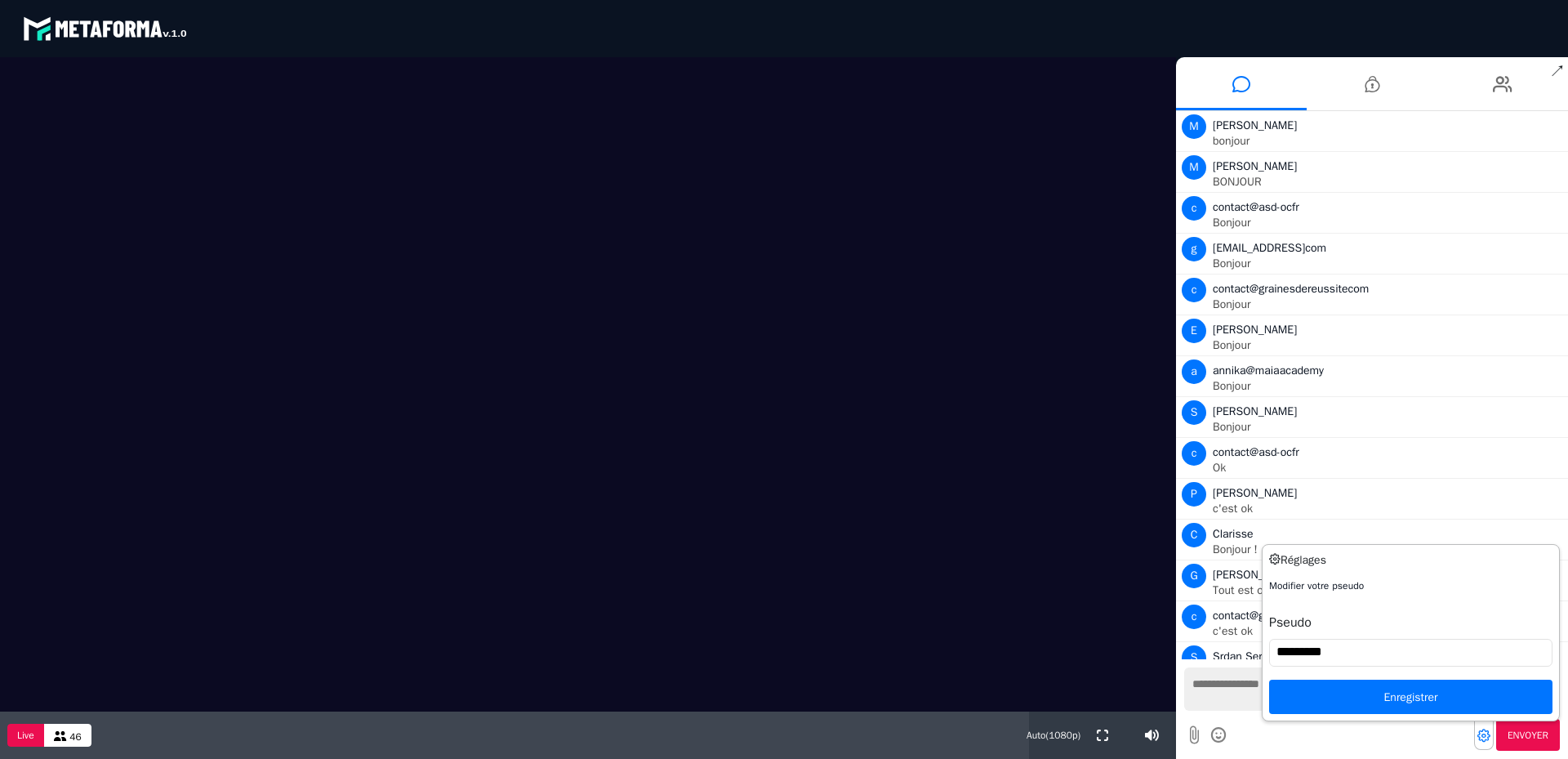 type on "*********" 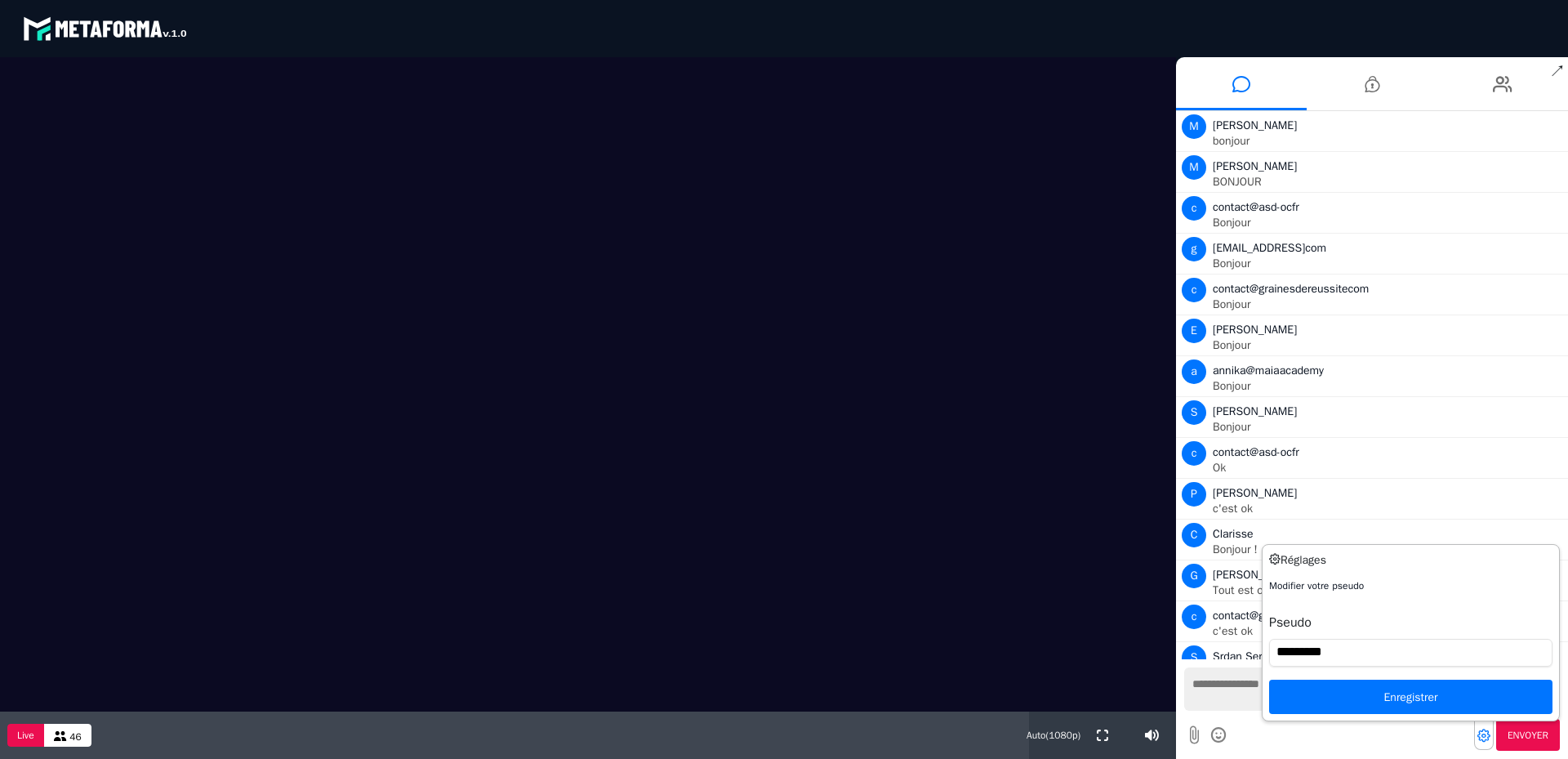click on "Modifier votre pseudo Pseudo ********* Enregistrer" at bounding box center [1410, 646] 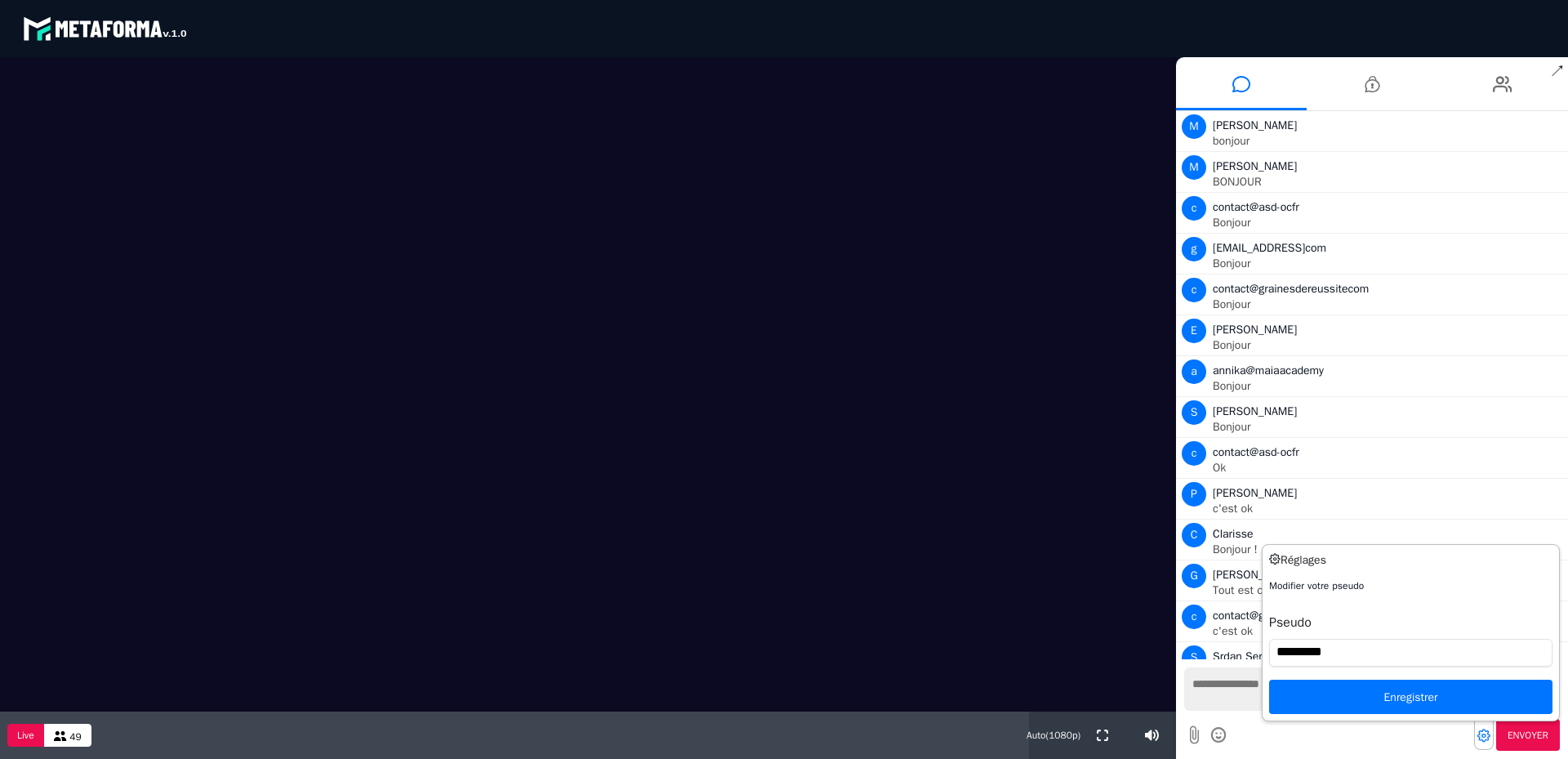 click on "Enregistrer" at bounding box center (1410, 697) 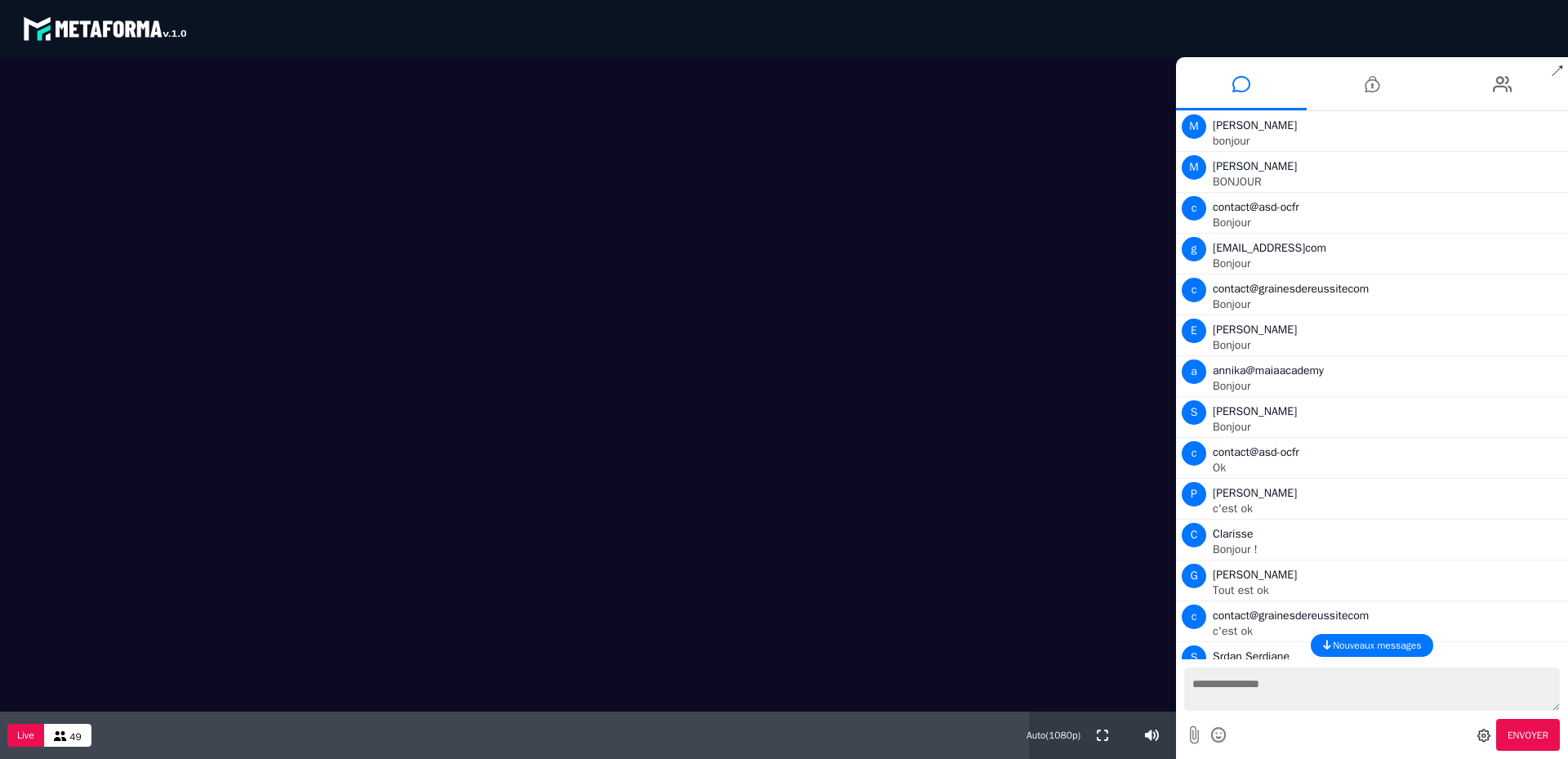 click on "Nouveaux messages" at bounding box center [1377, 645] 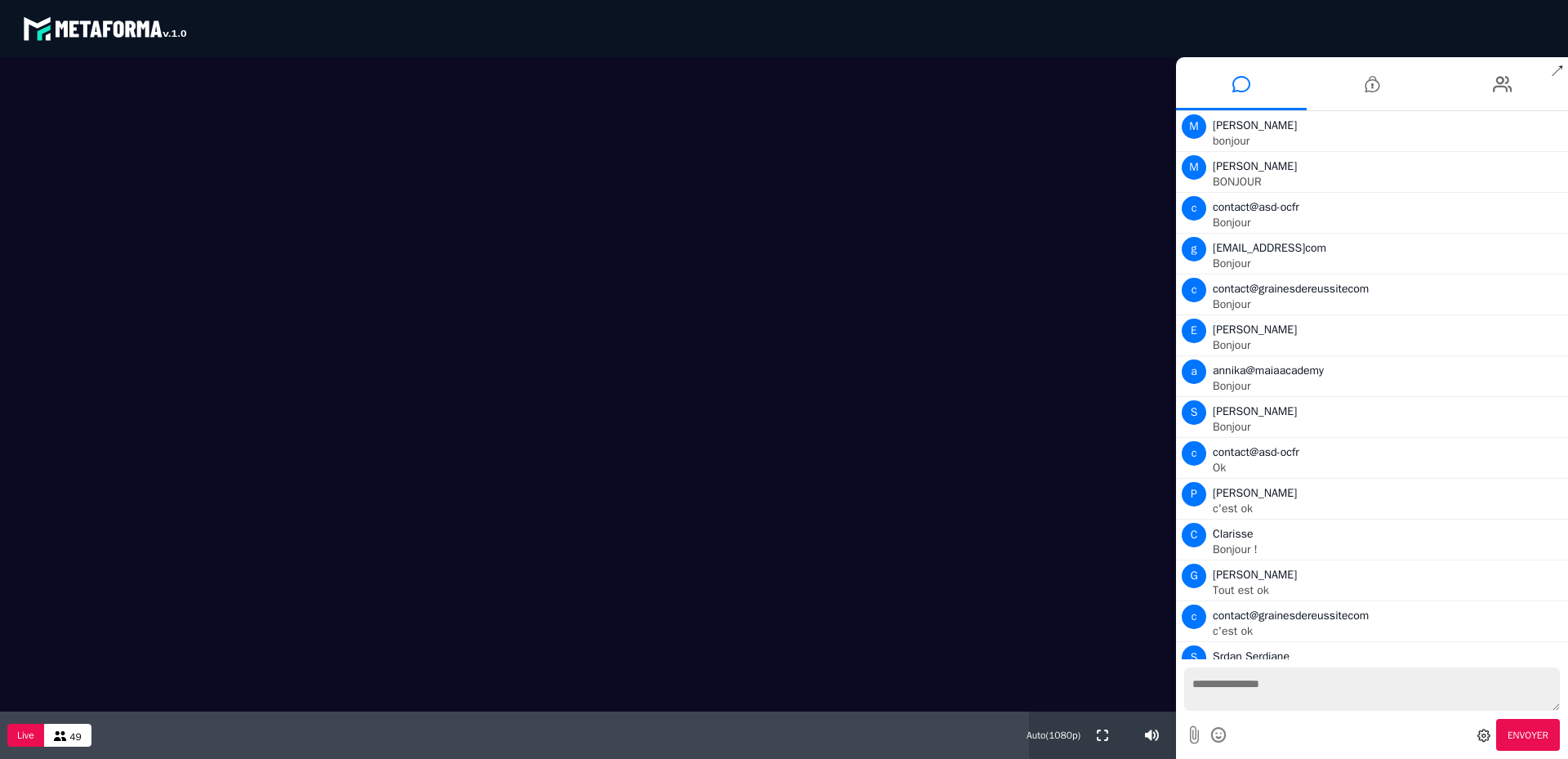 scroll, scrollTop: 227, scrollLeft: 0, axis: vertical 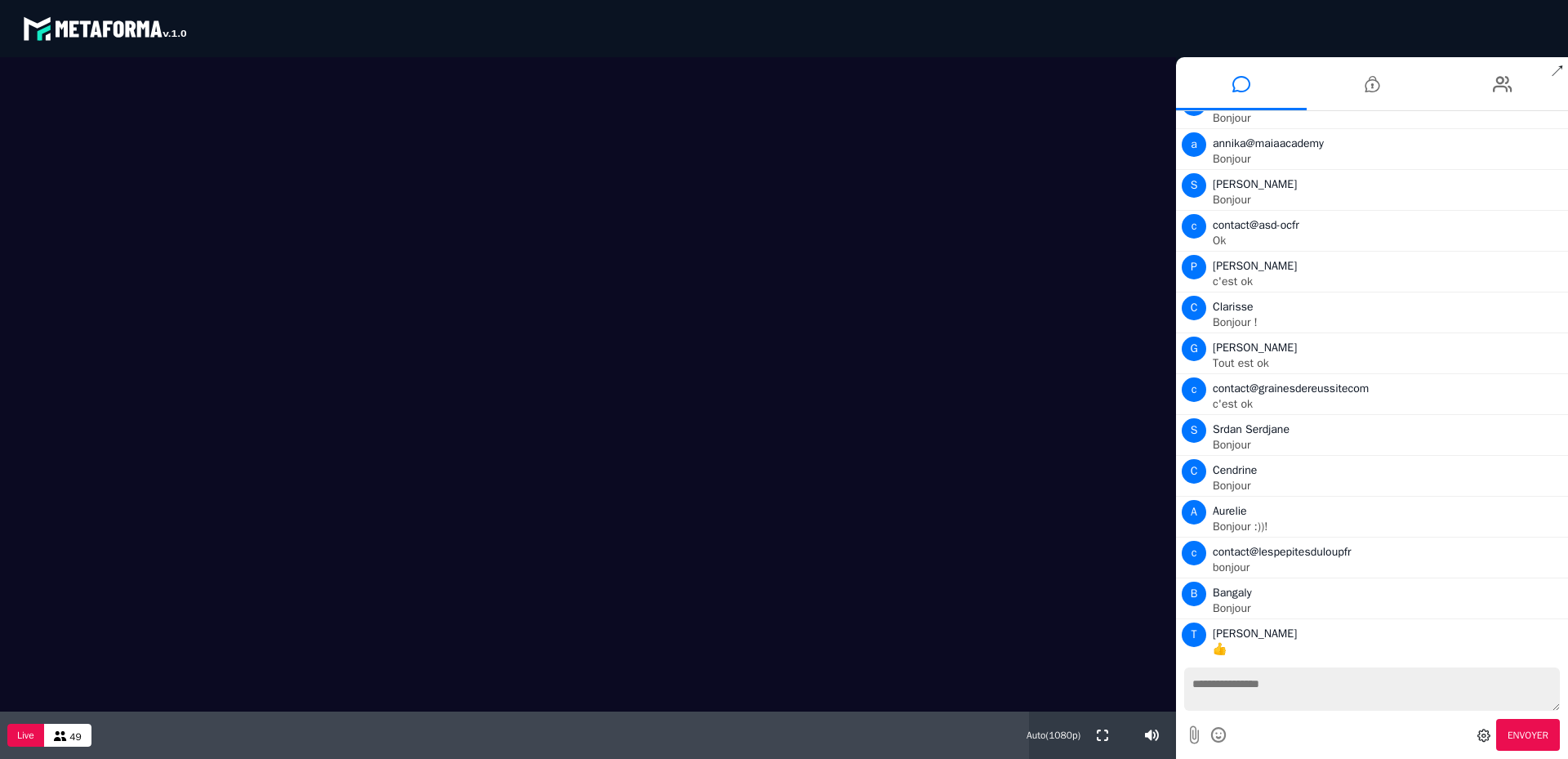 click at bounding box center (1372, 689) 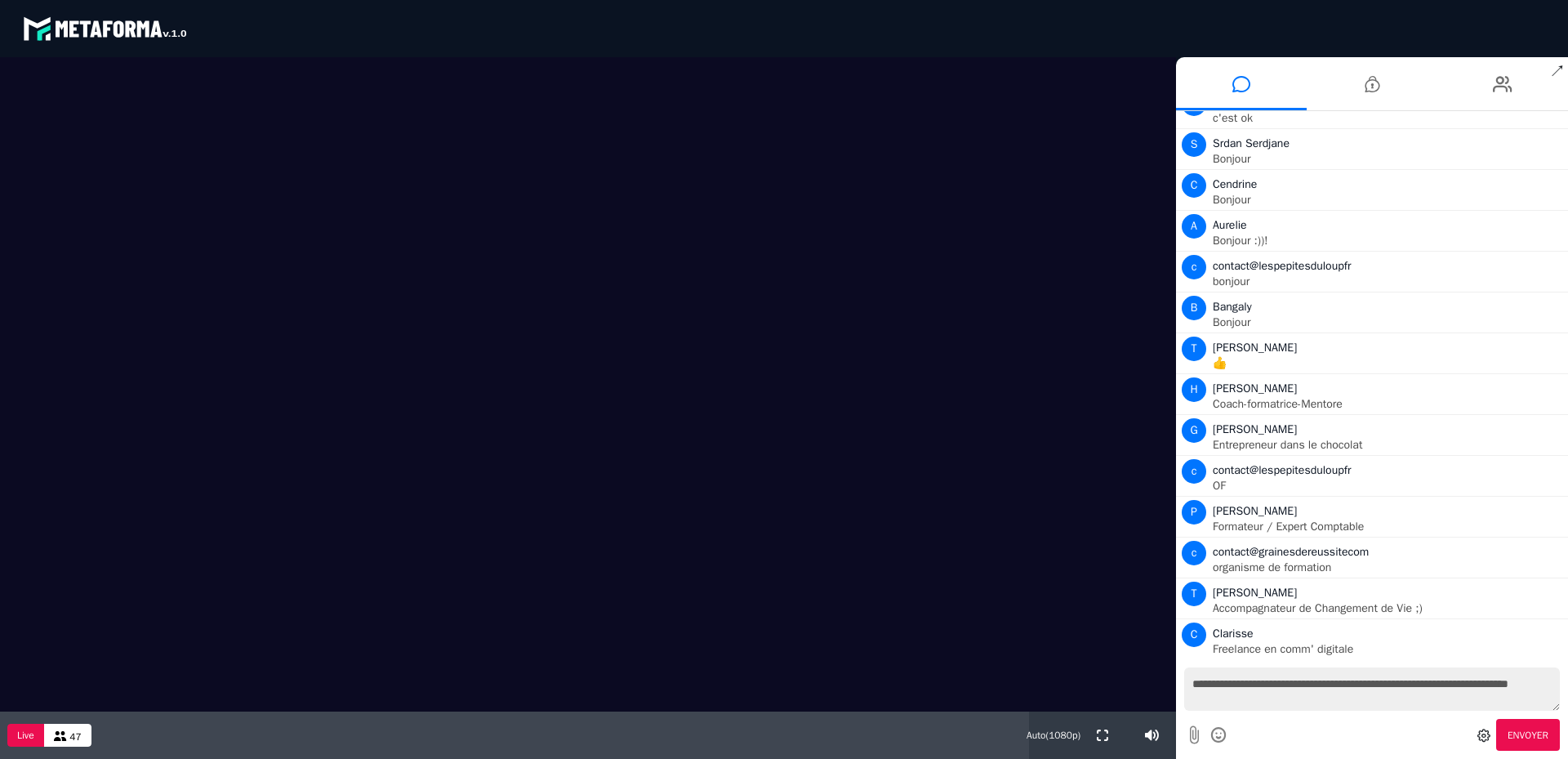 scroll, scrollTop: 554, scrollLeft: 0, axis: vertical 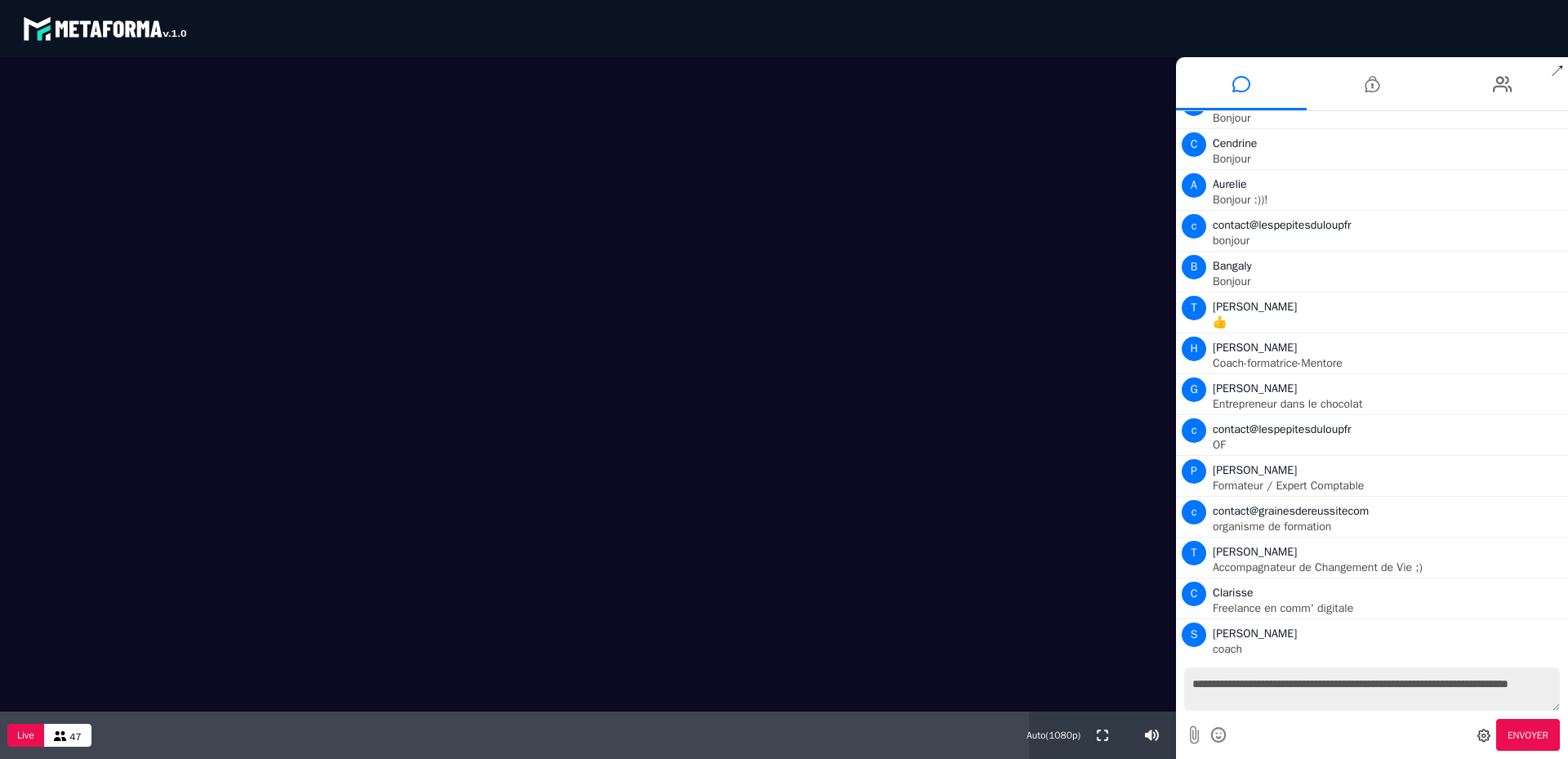 click on "**********" at bounding box center (1372, 689) 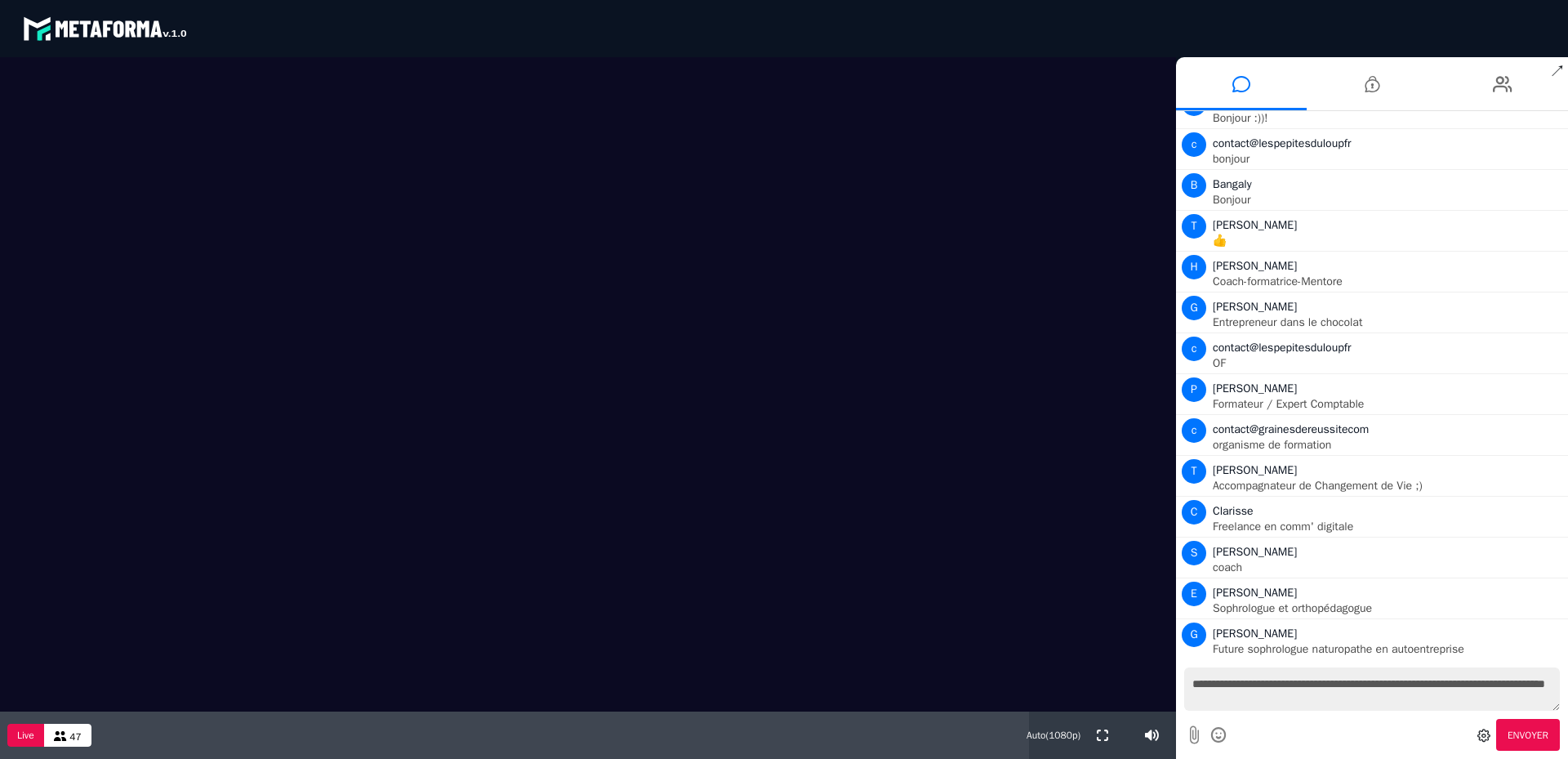 scroll, scrollTop: 676, scrollLeft: 0, axis: vertical 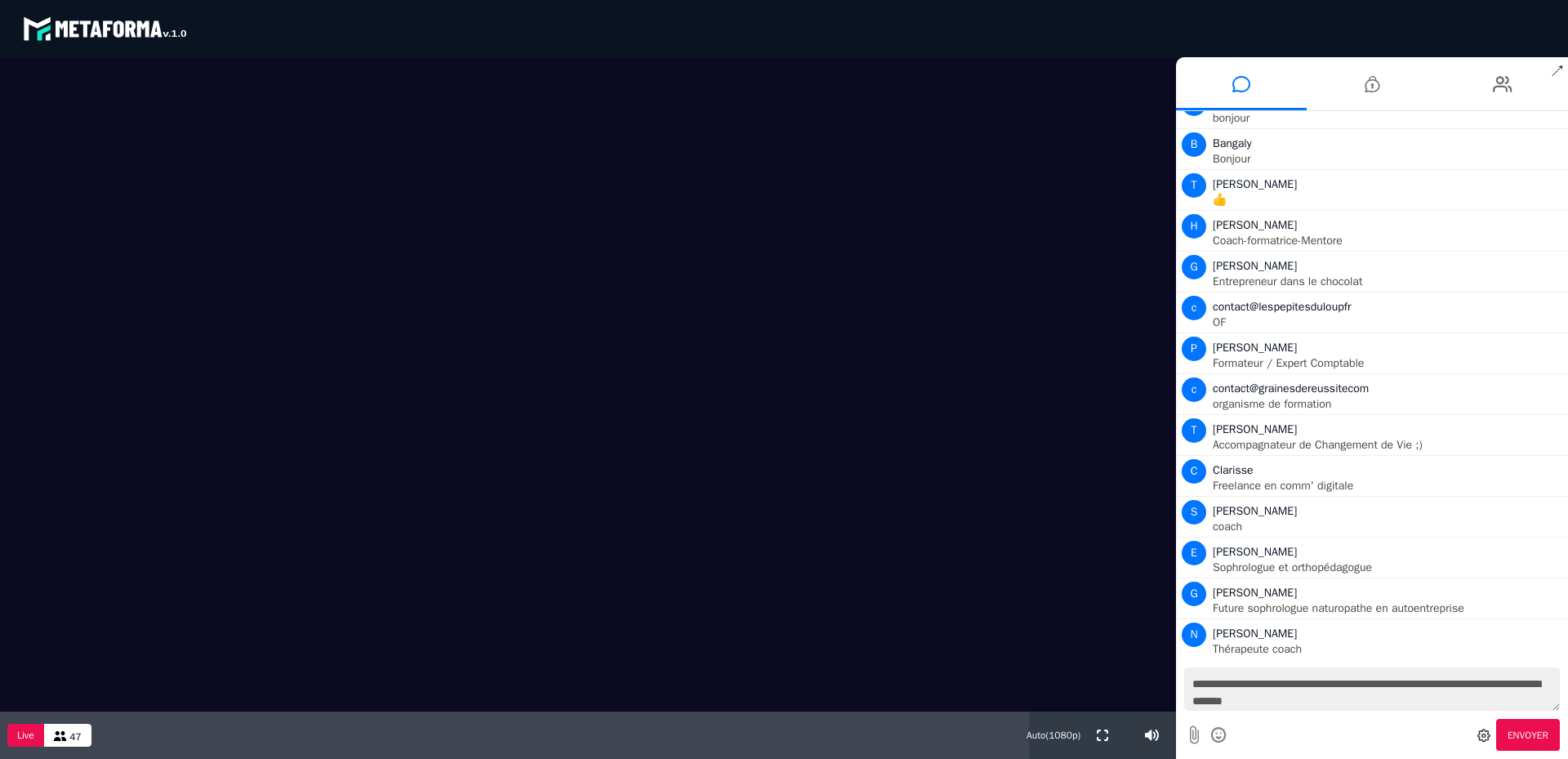 type on "**********" 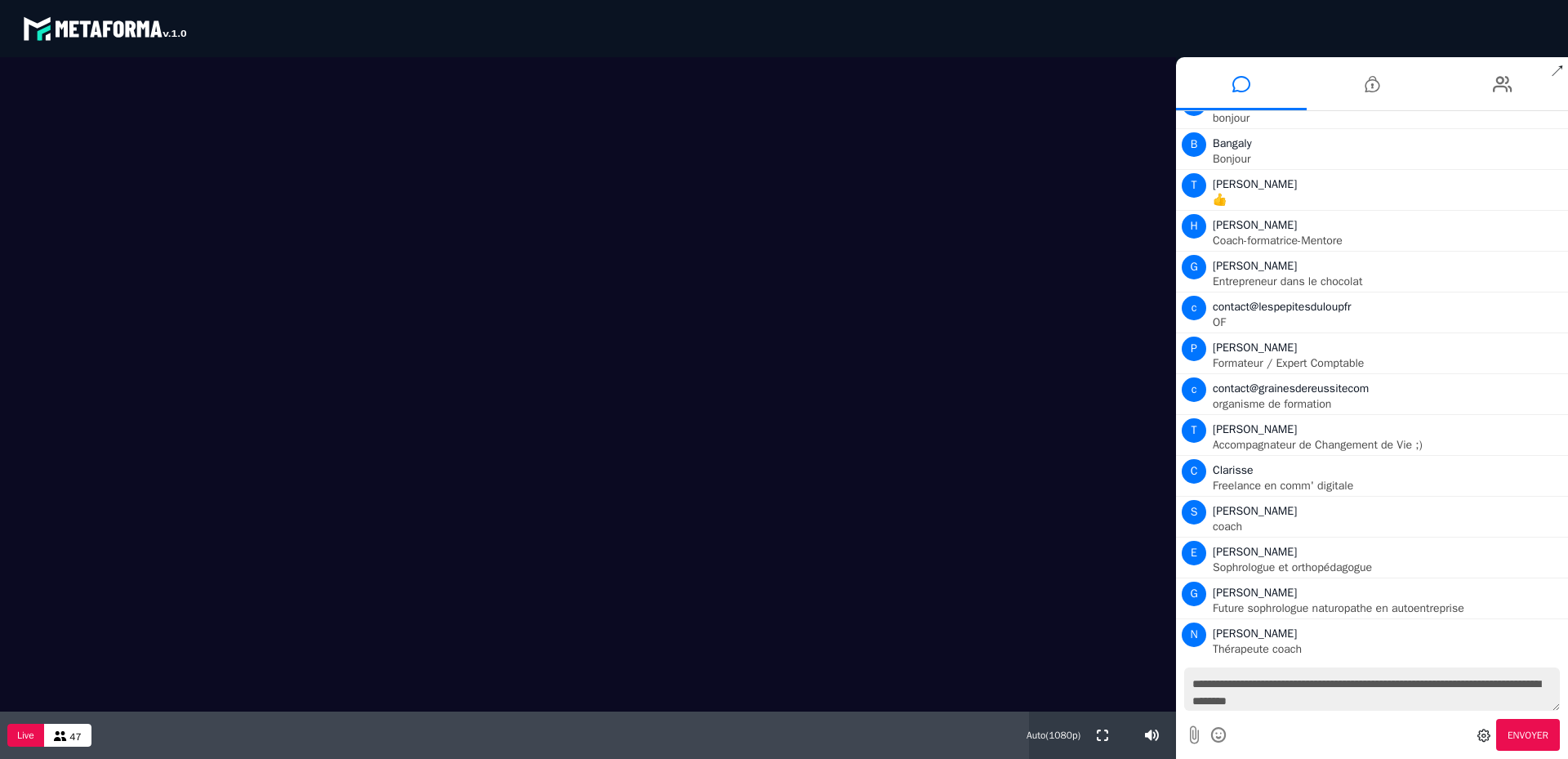 scroll, scrollTop: 729, scrollLeft: 0, axis: vertical 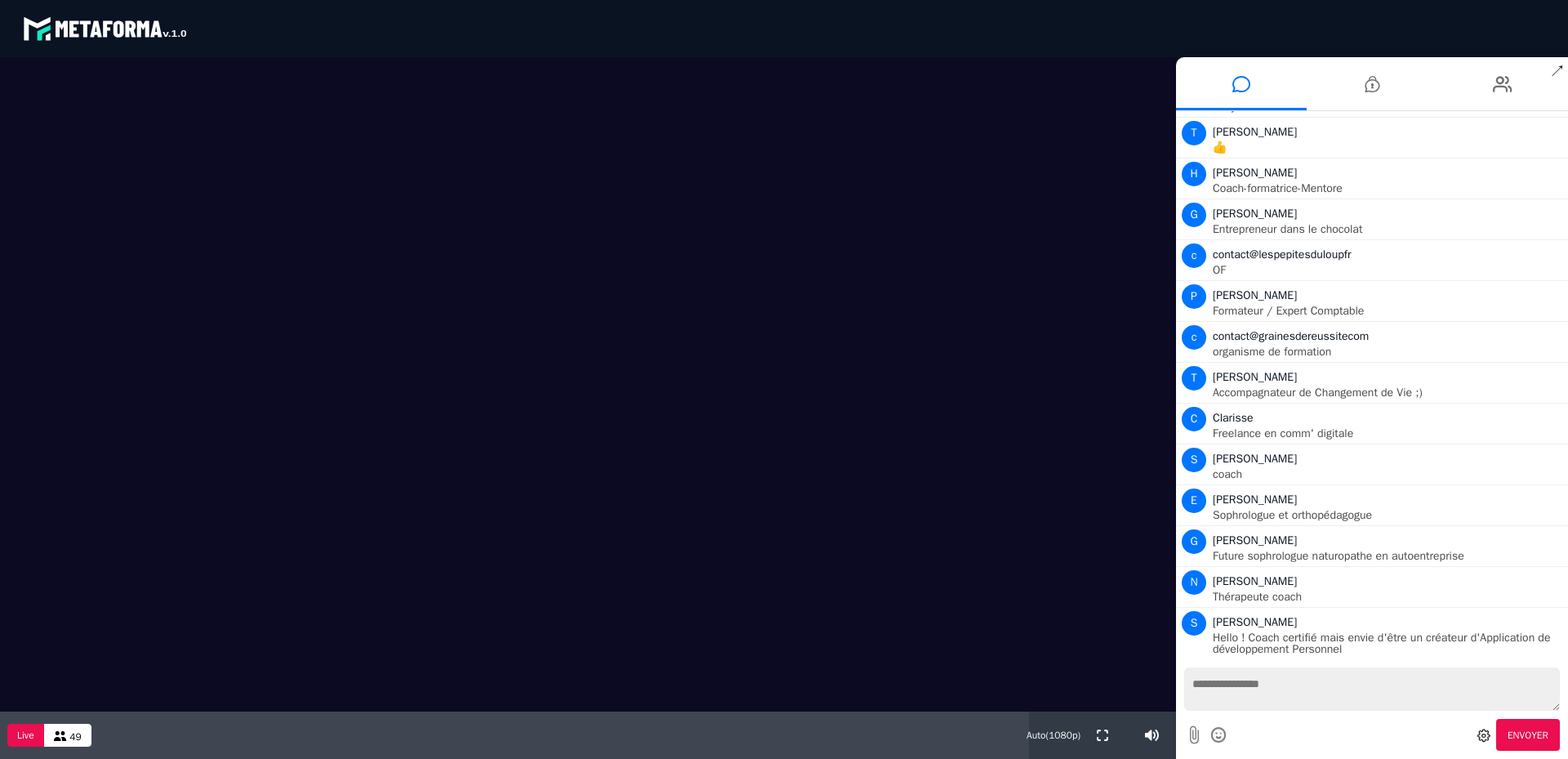 click at bounding box center (1372, 689) 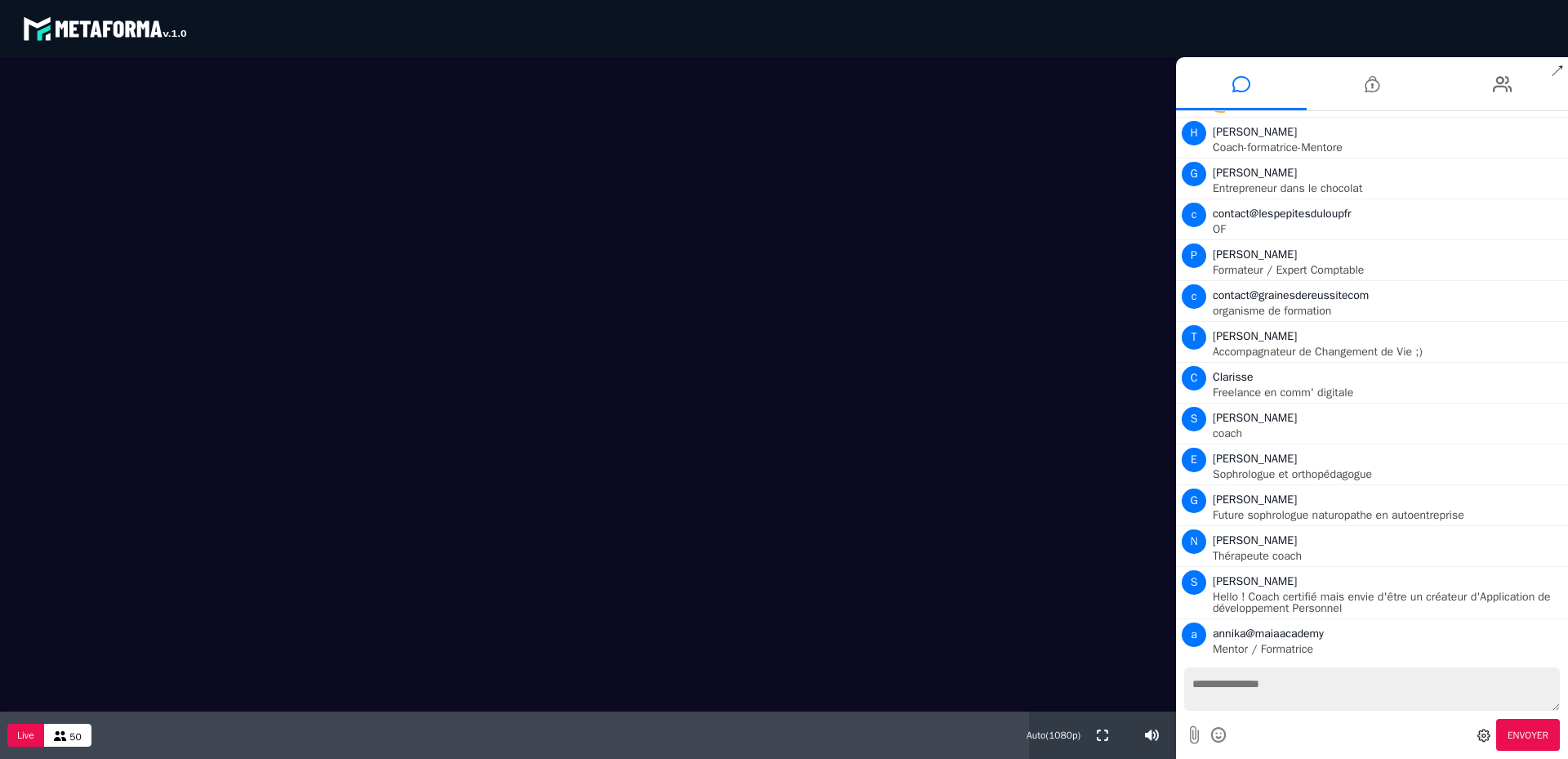 scroll, scrollTop: 810, scrollLeft: 0, axis: vertical 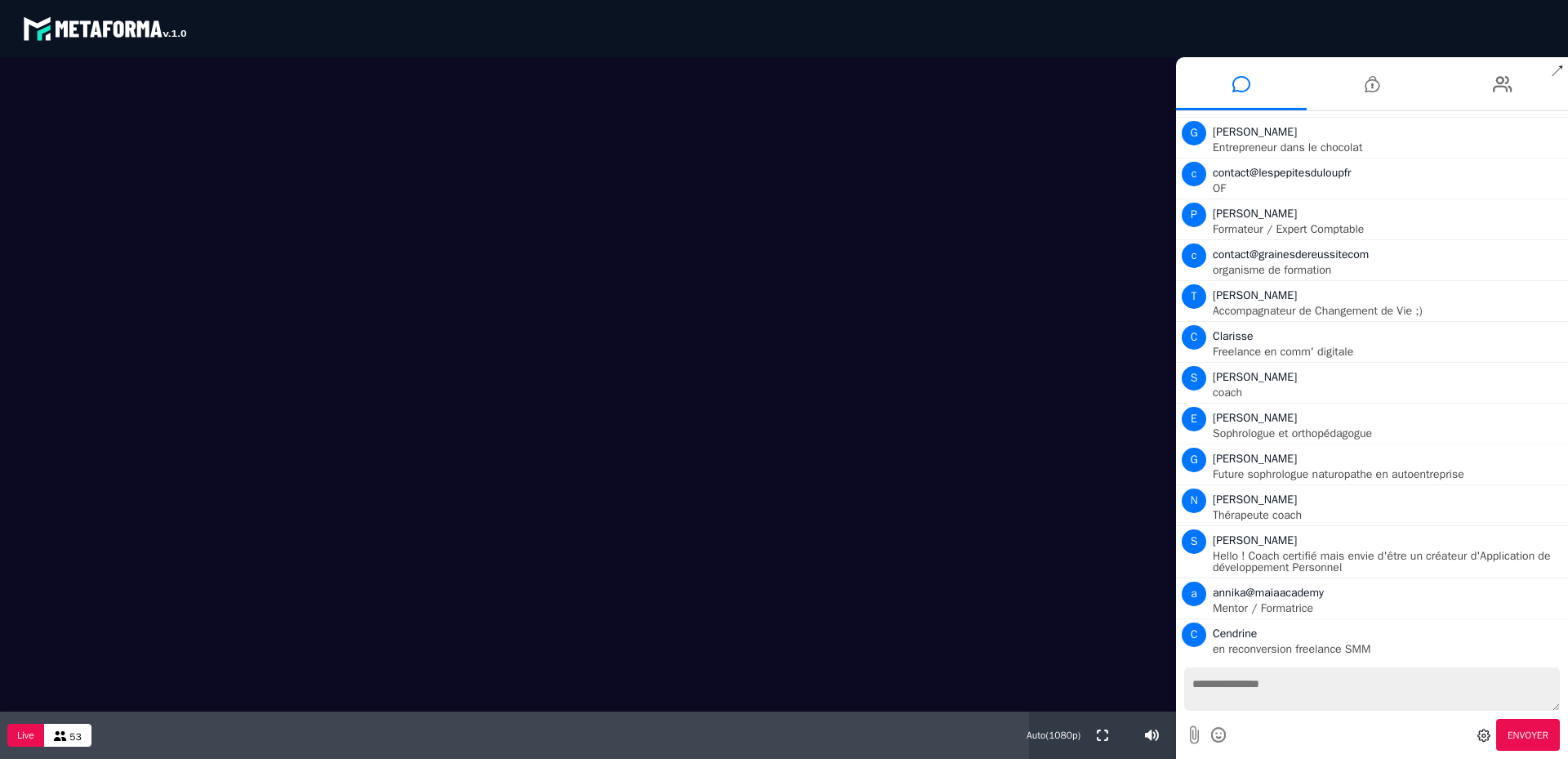 click at bounding box center [1219, 734] 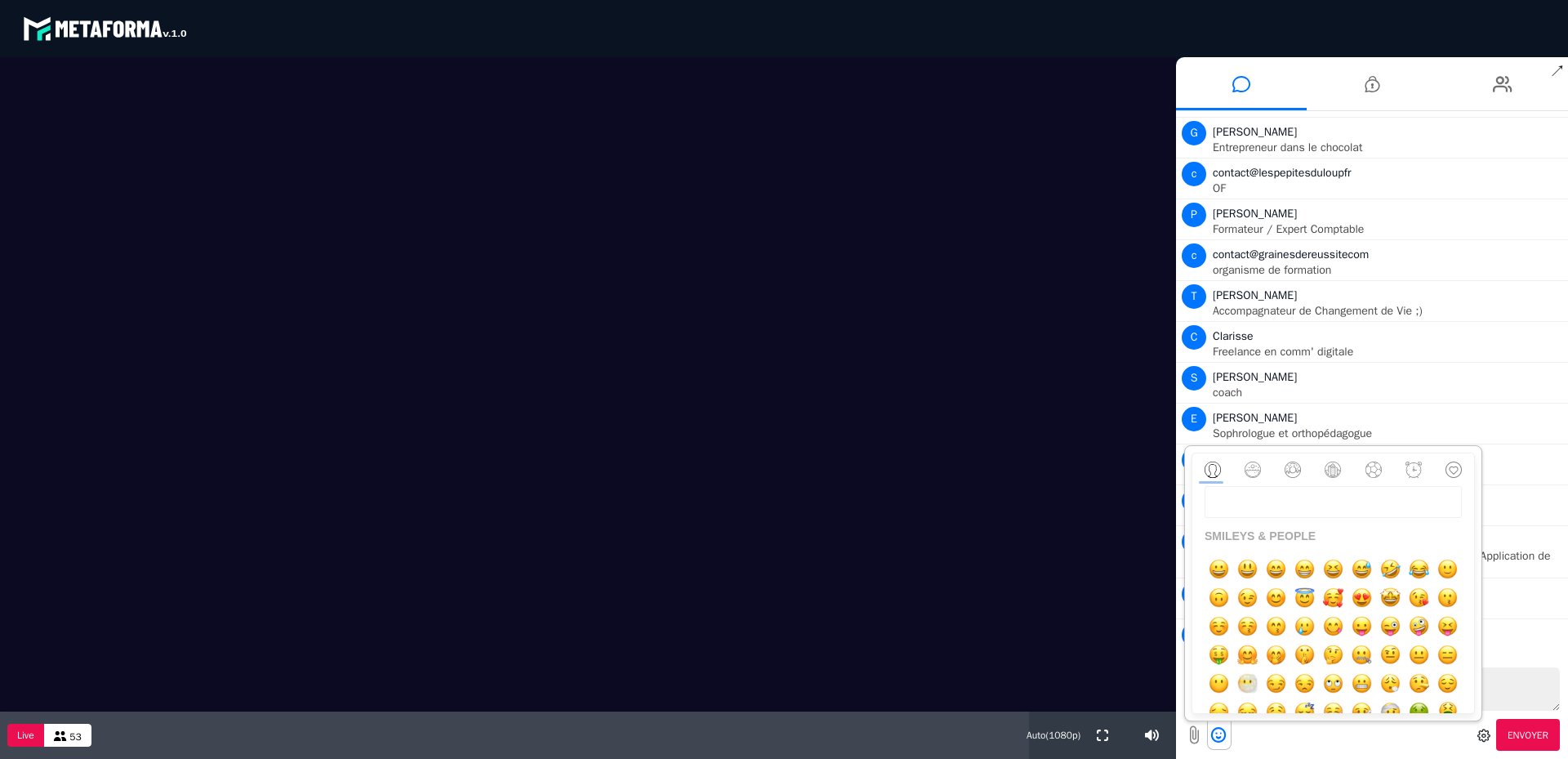 click at bounding box center [1372, 689] 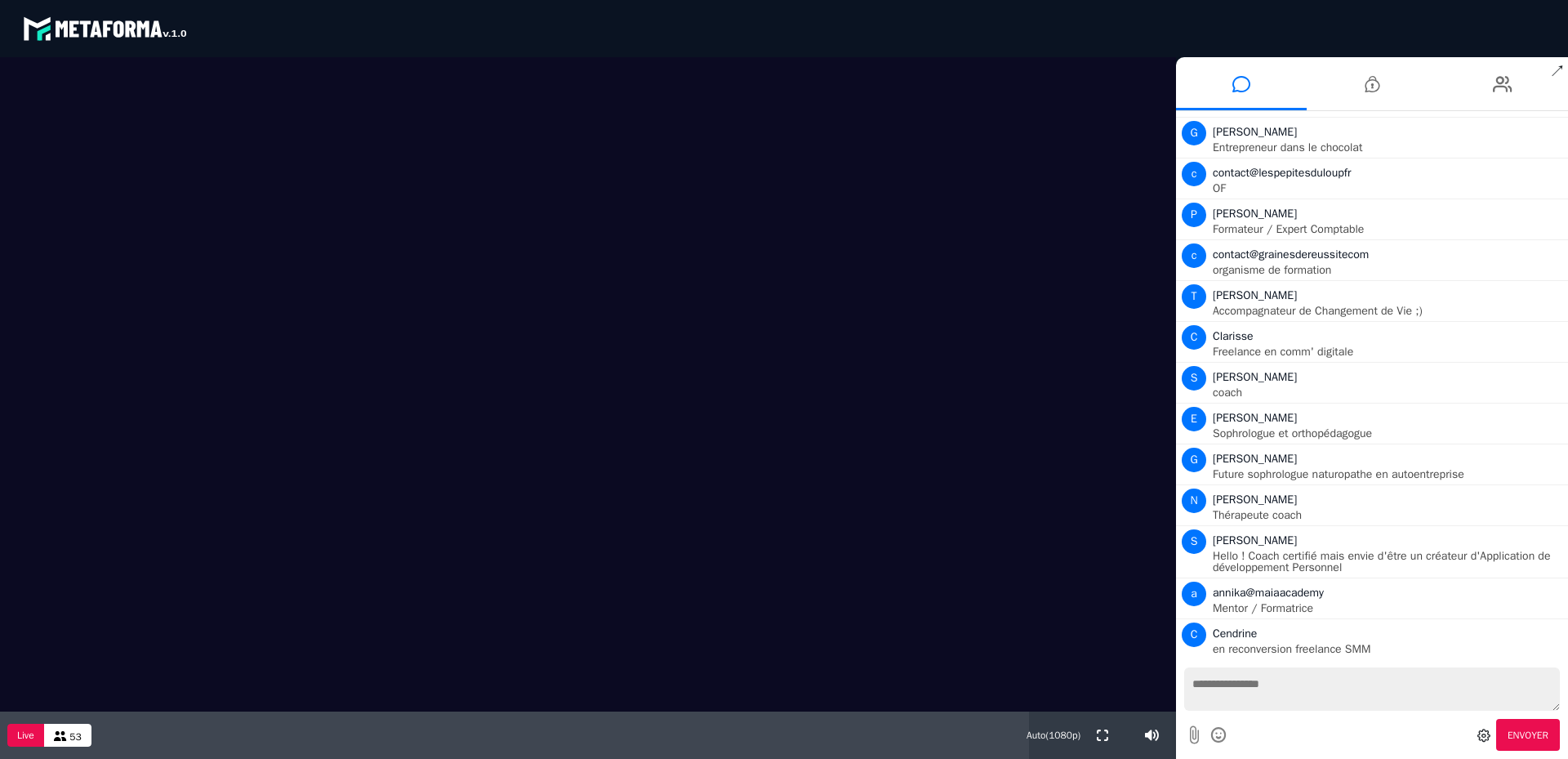 scroll, scrollTop: 851, scrollLeft: 0, axis: vertical 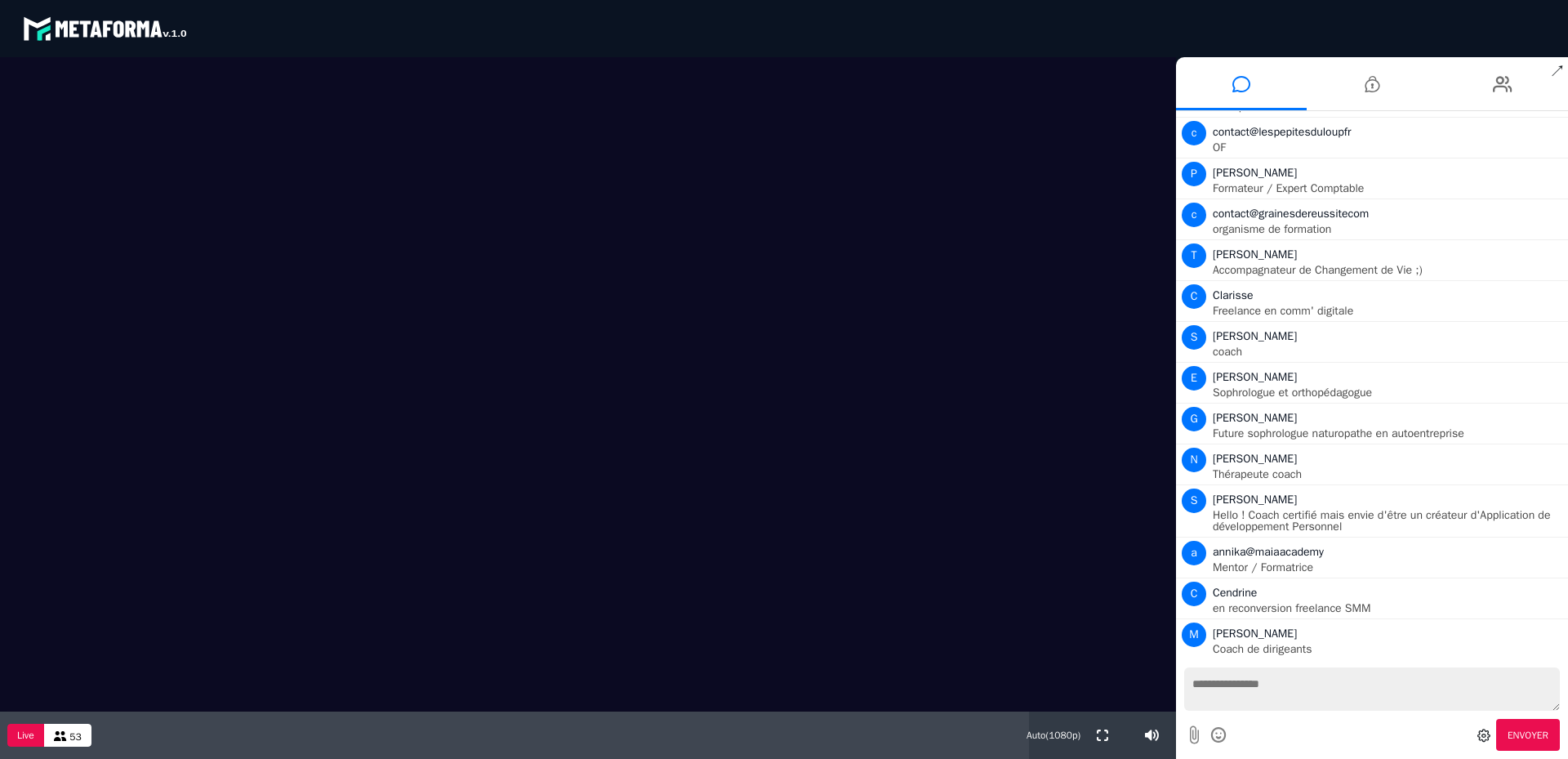 click at bounding box center [1372, 689] 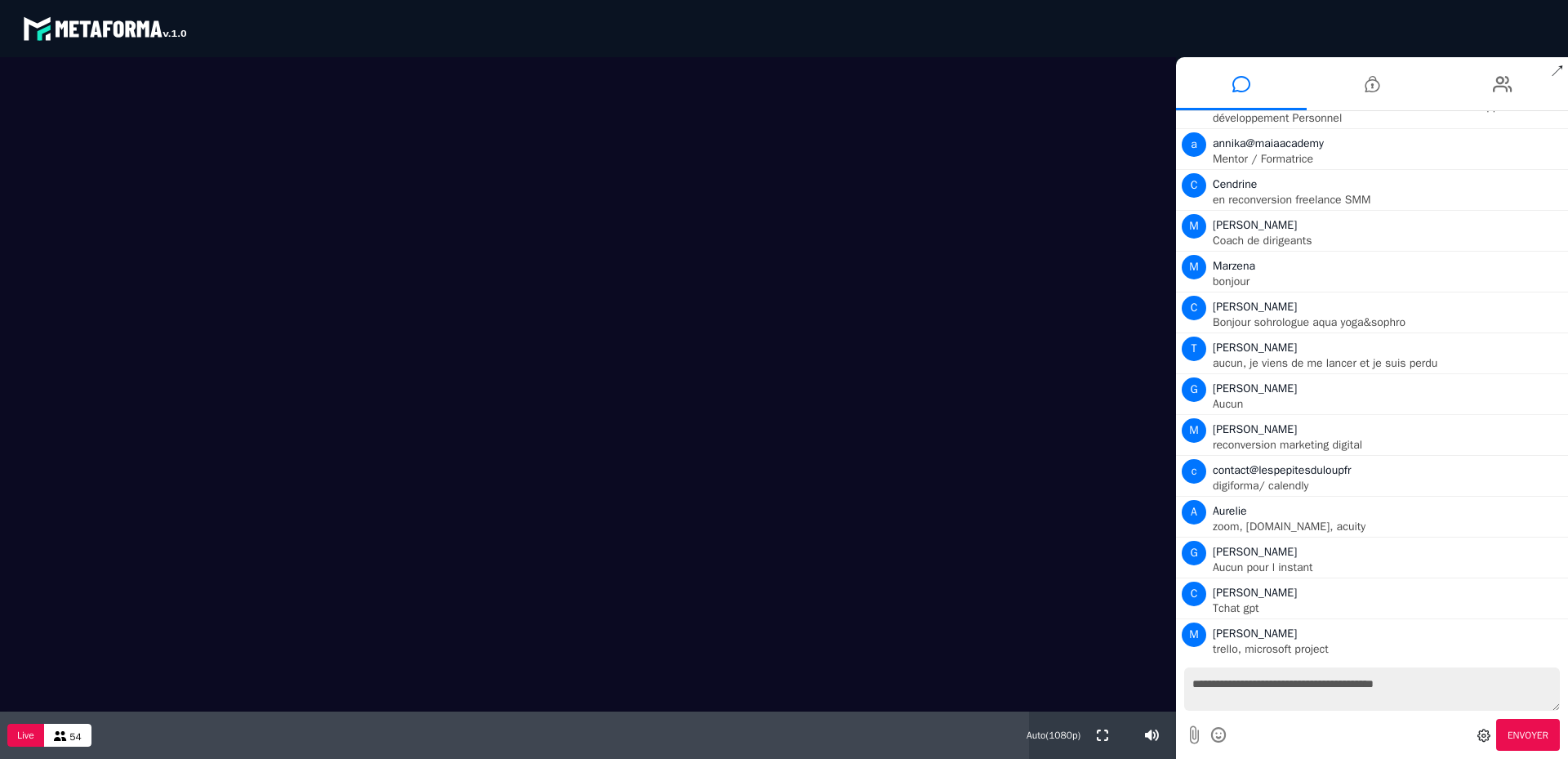 scroll, scrollTop: 1301, scrollLeft: 0, axis: vertical 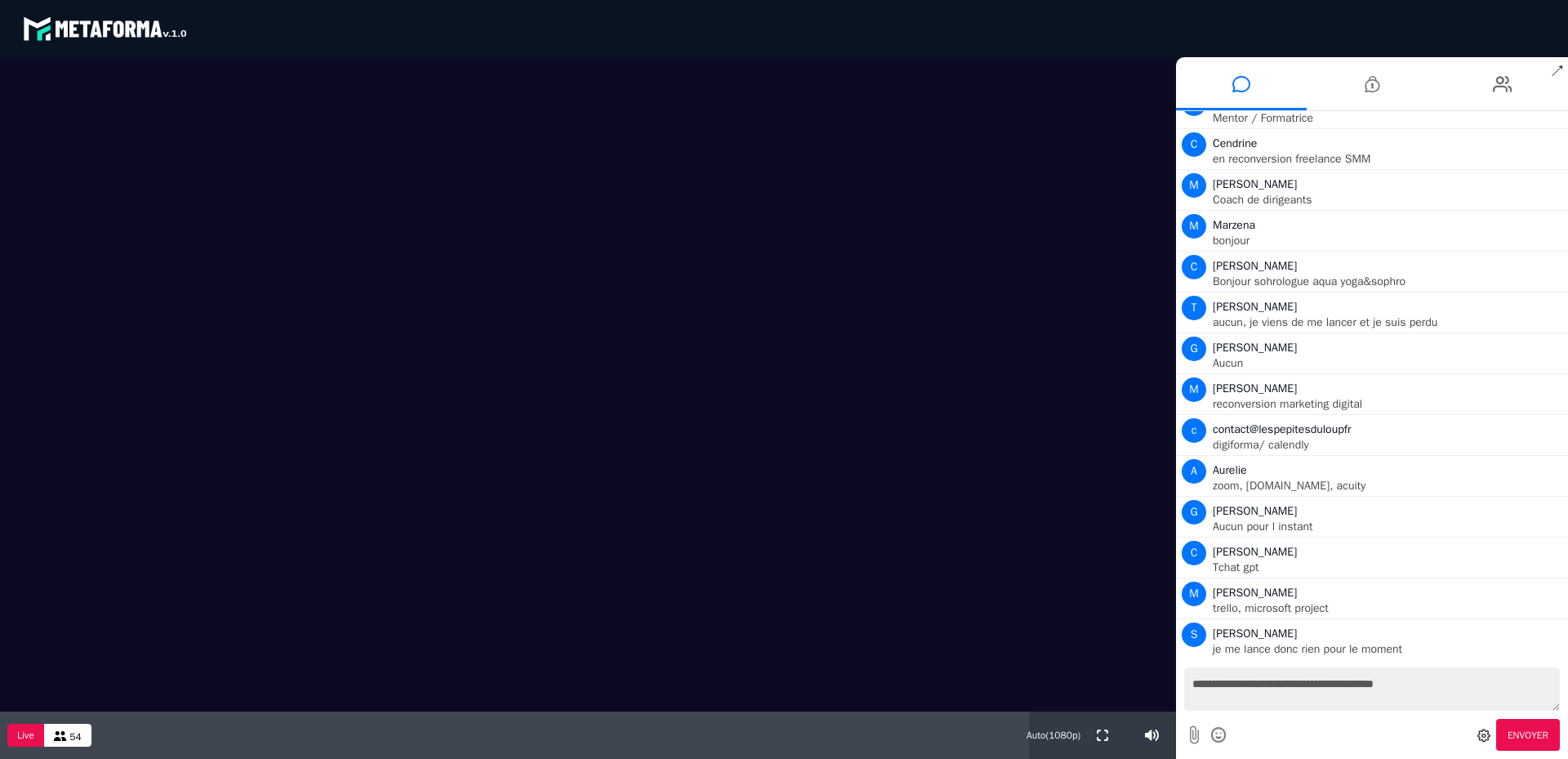 type on "**********" 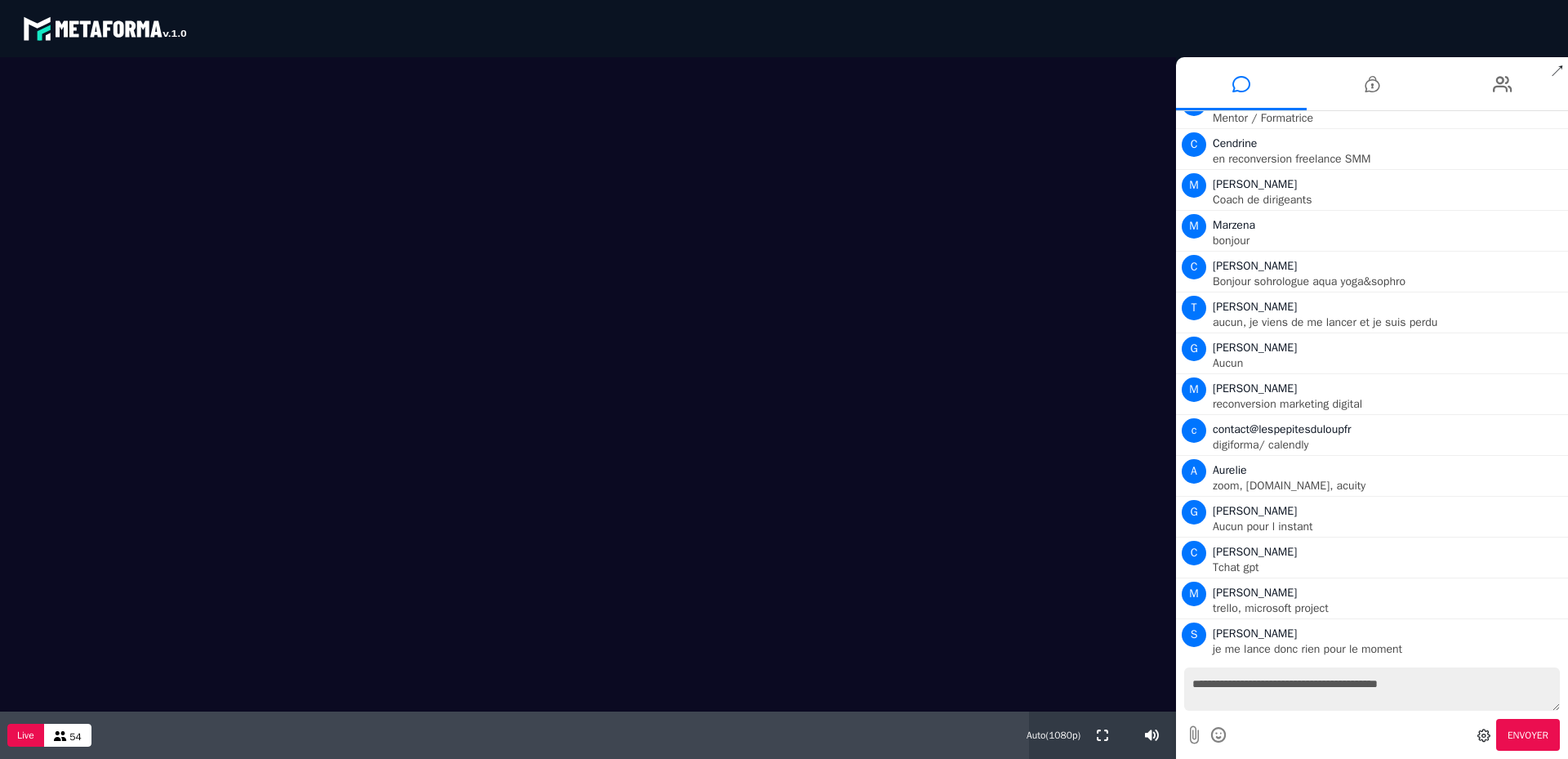 type 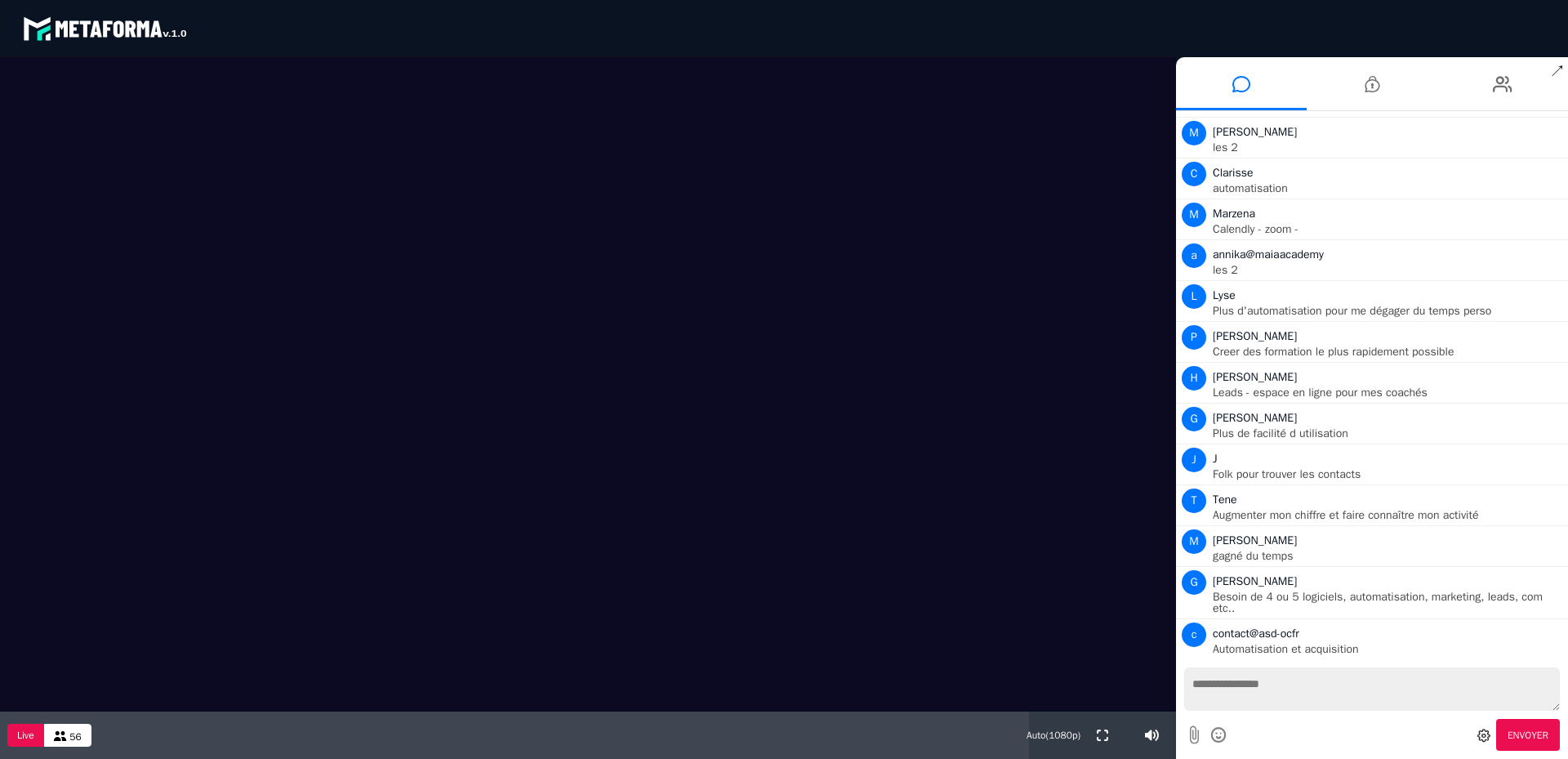 scroll, scrollTop: 2293, scrollLeft: 0, axis: vertical 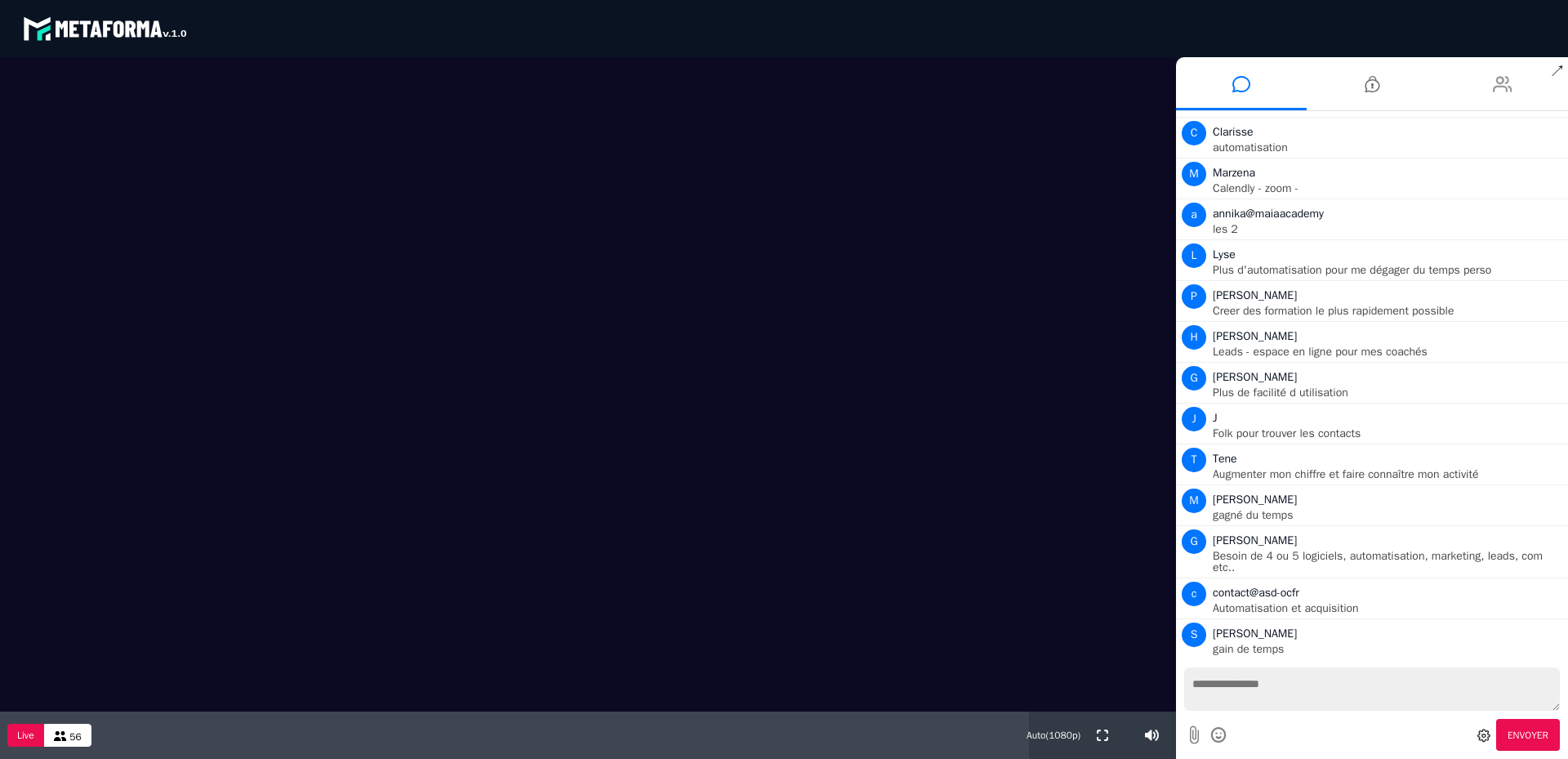 click at bounding box center [1503, 83] 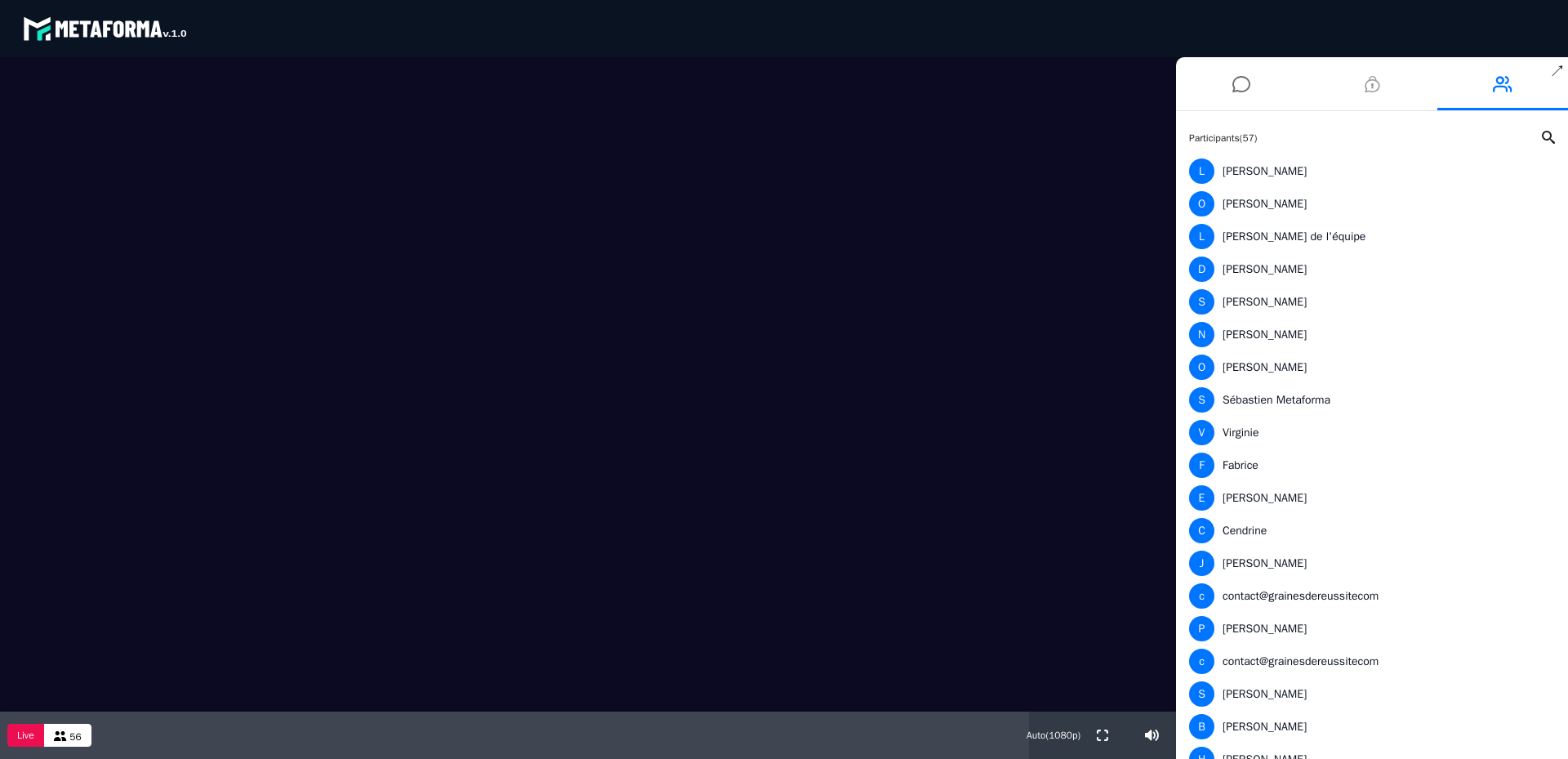 click at bounding box center [1372, 84] 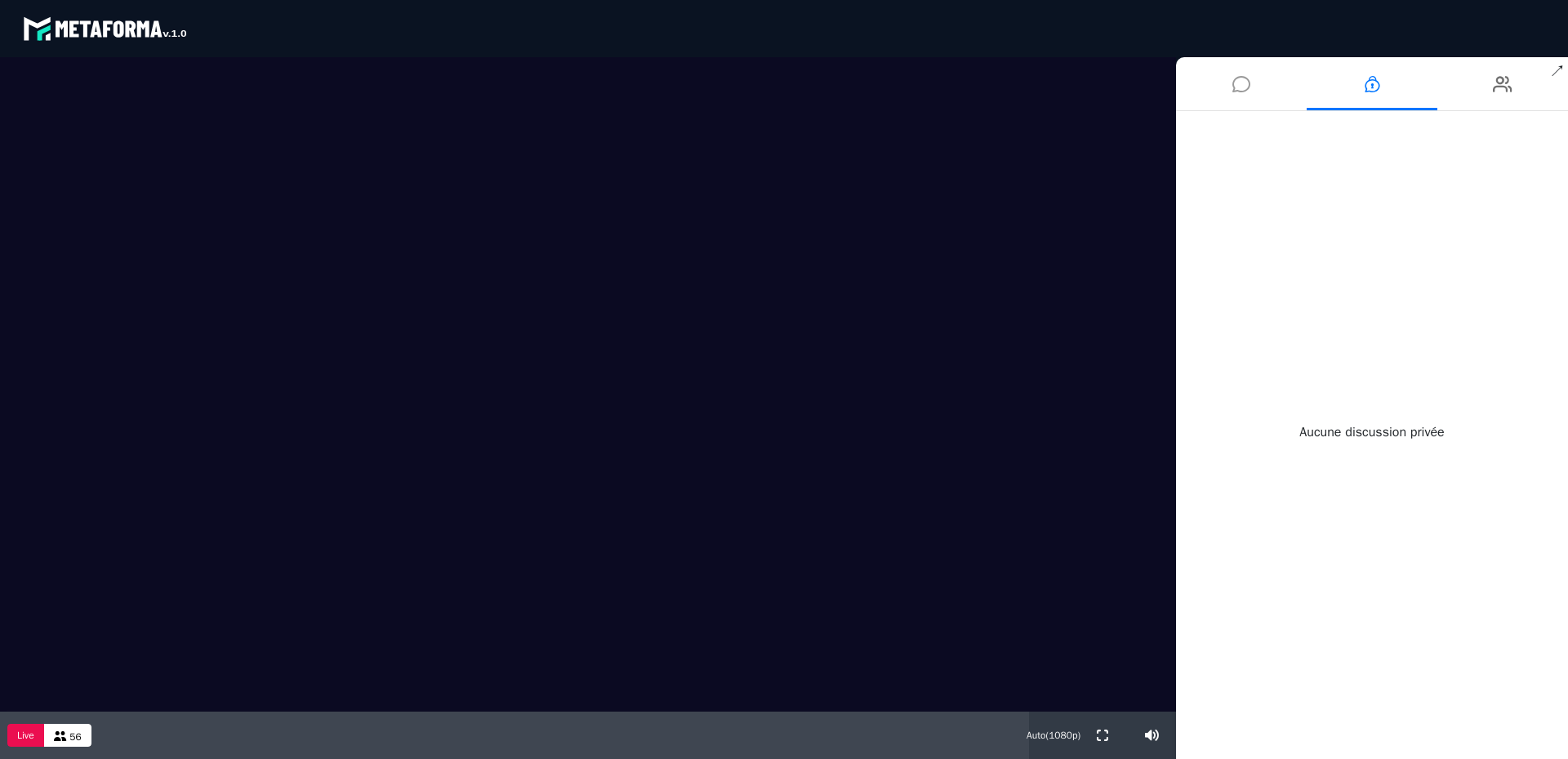 click at bounding box center [1241, 83] 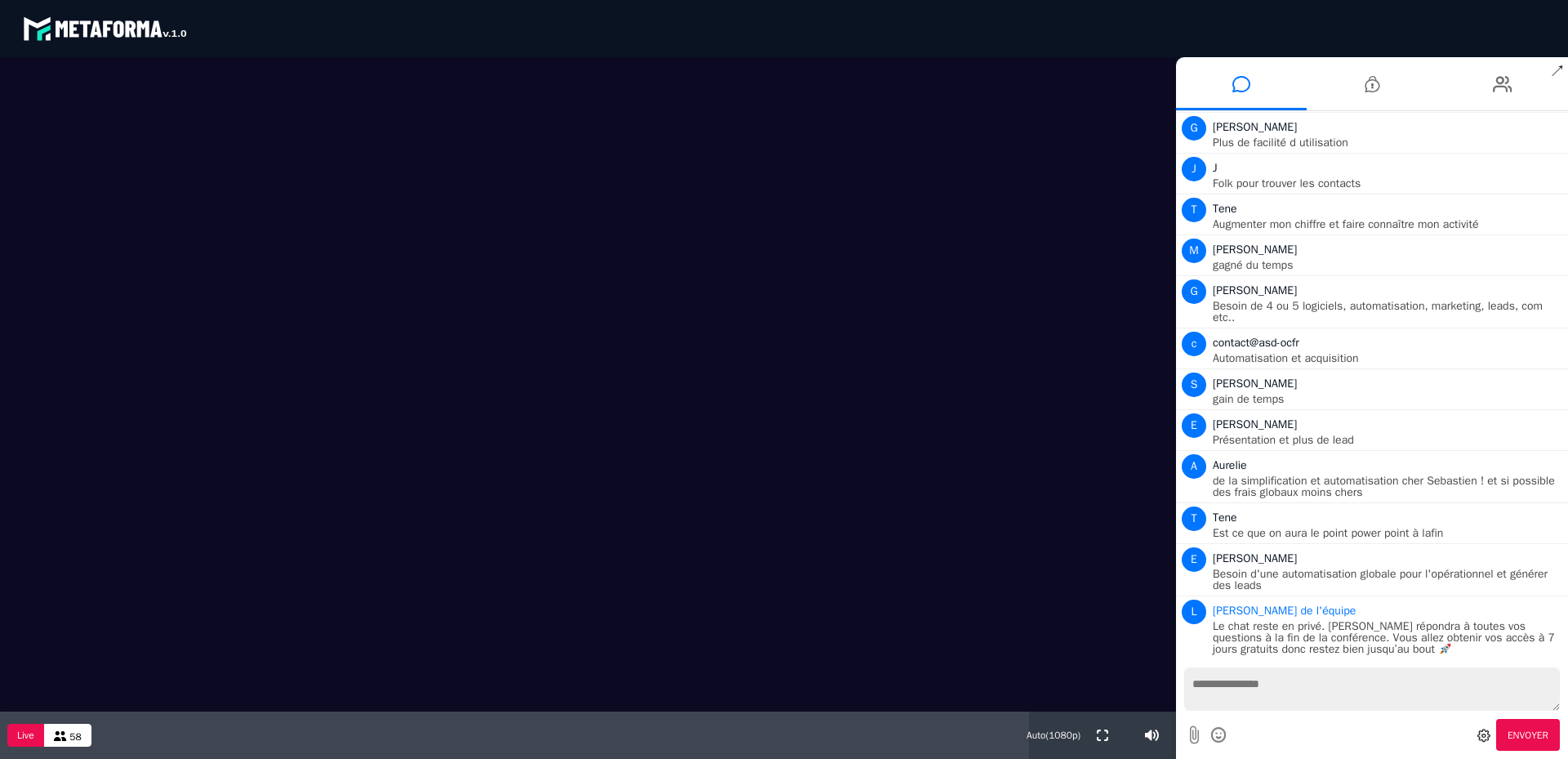 scroll, scrollTop: 2480, scrollLeft: 0, axis: vertical 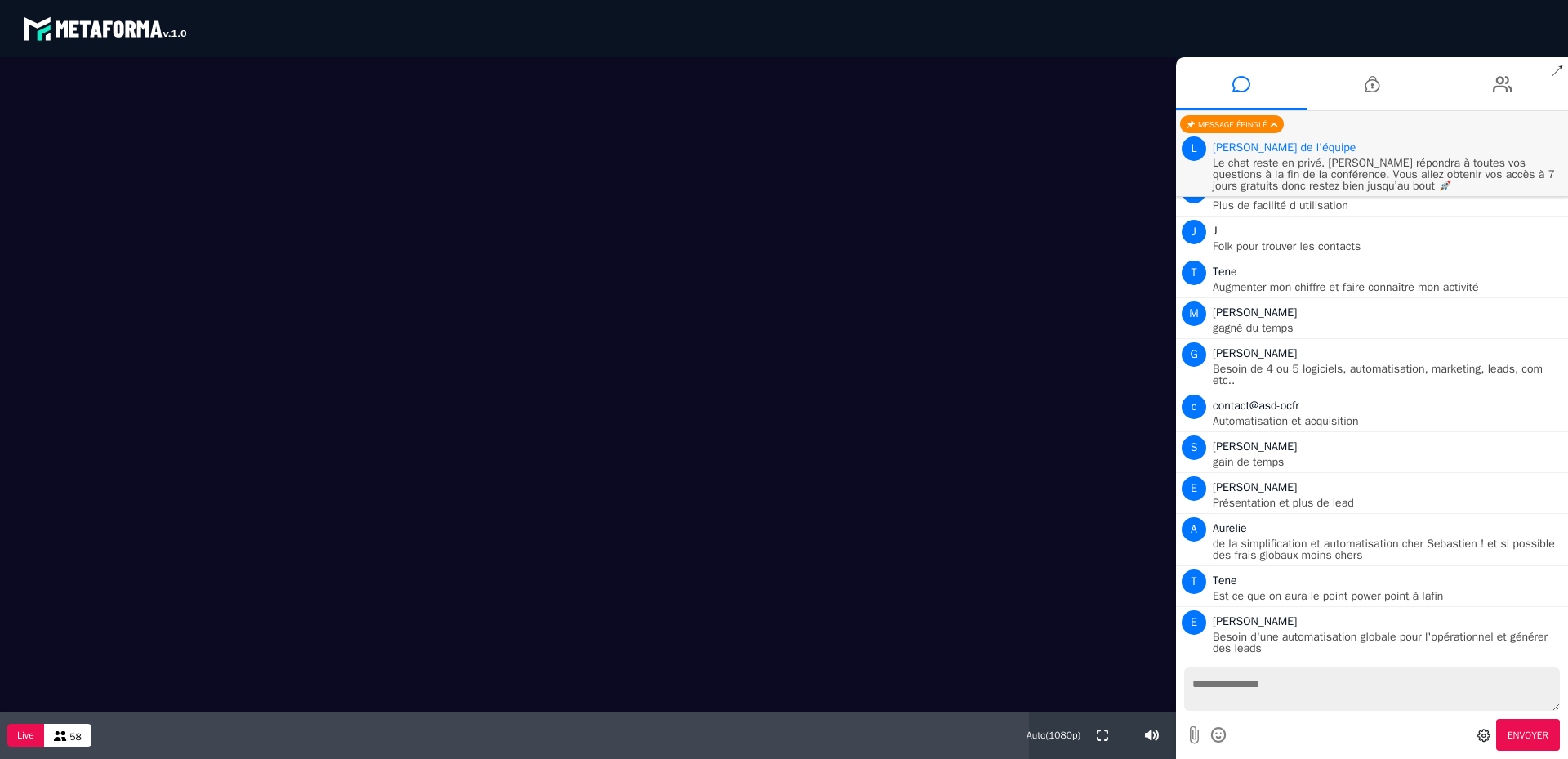 click at bounding box center [1219, 734] 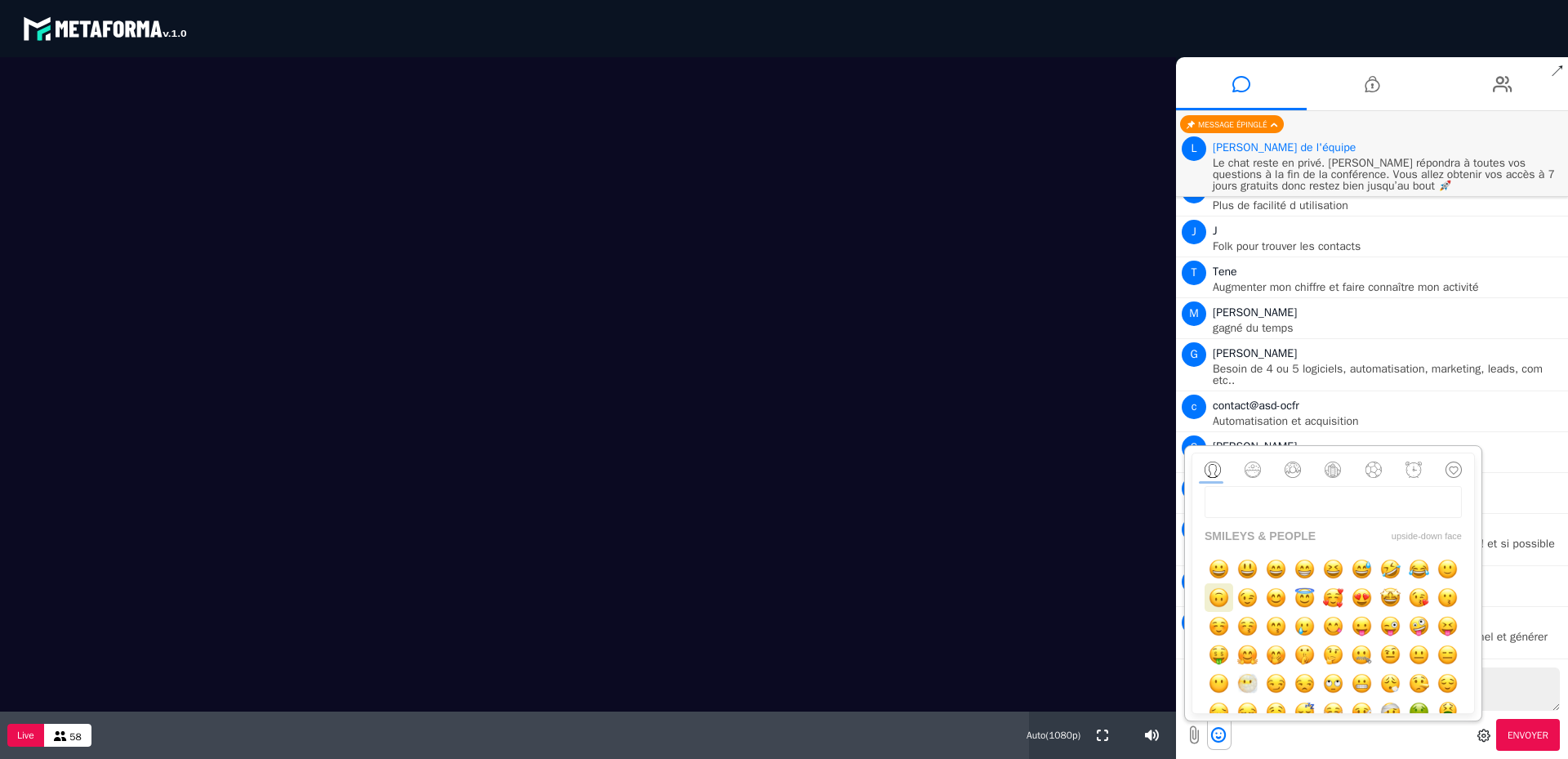 click at bounding box center (1218, 597) 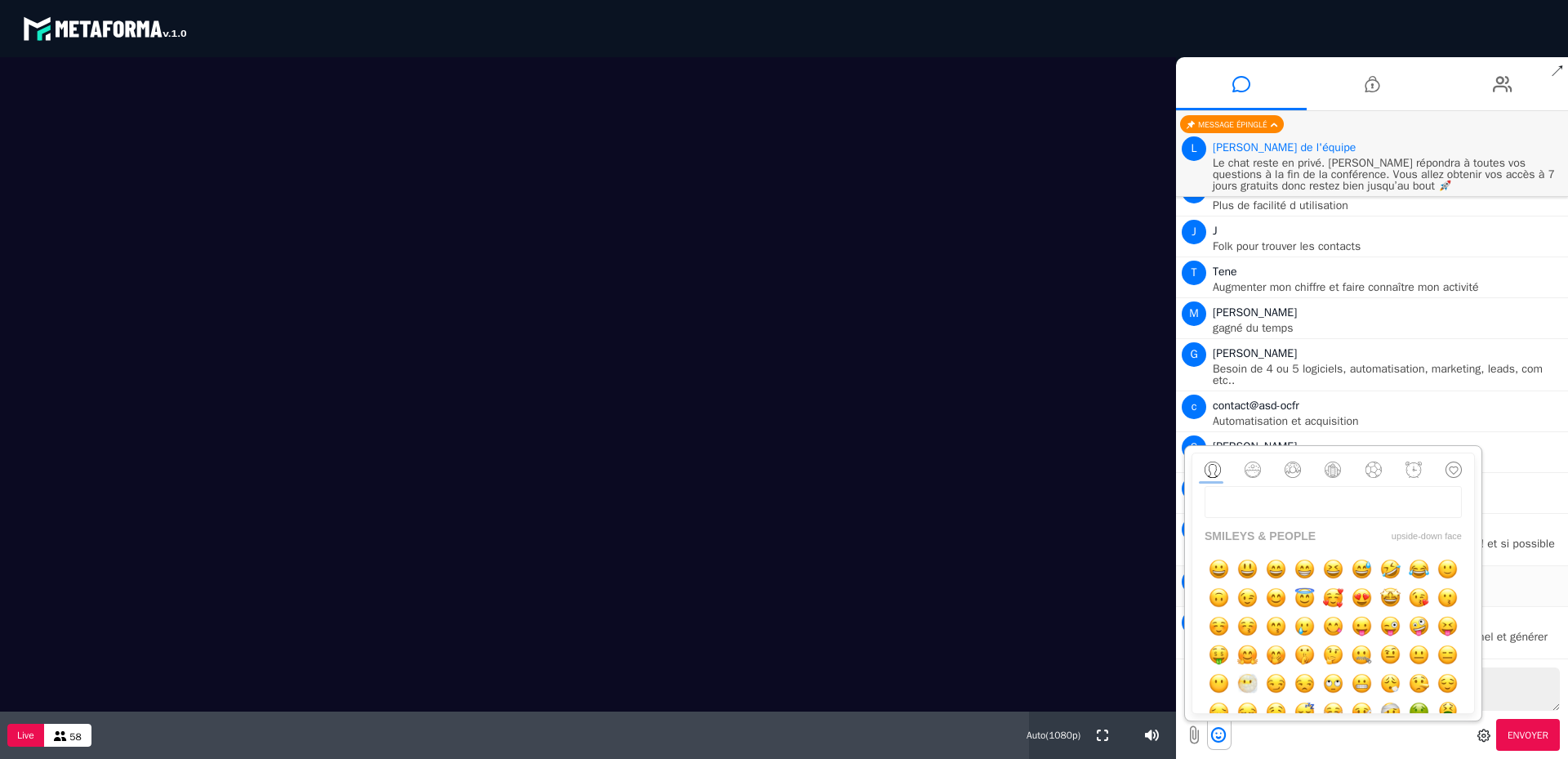 type on "**" 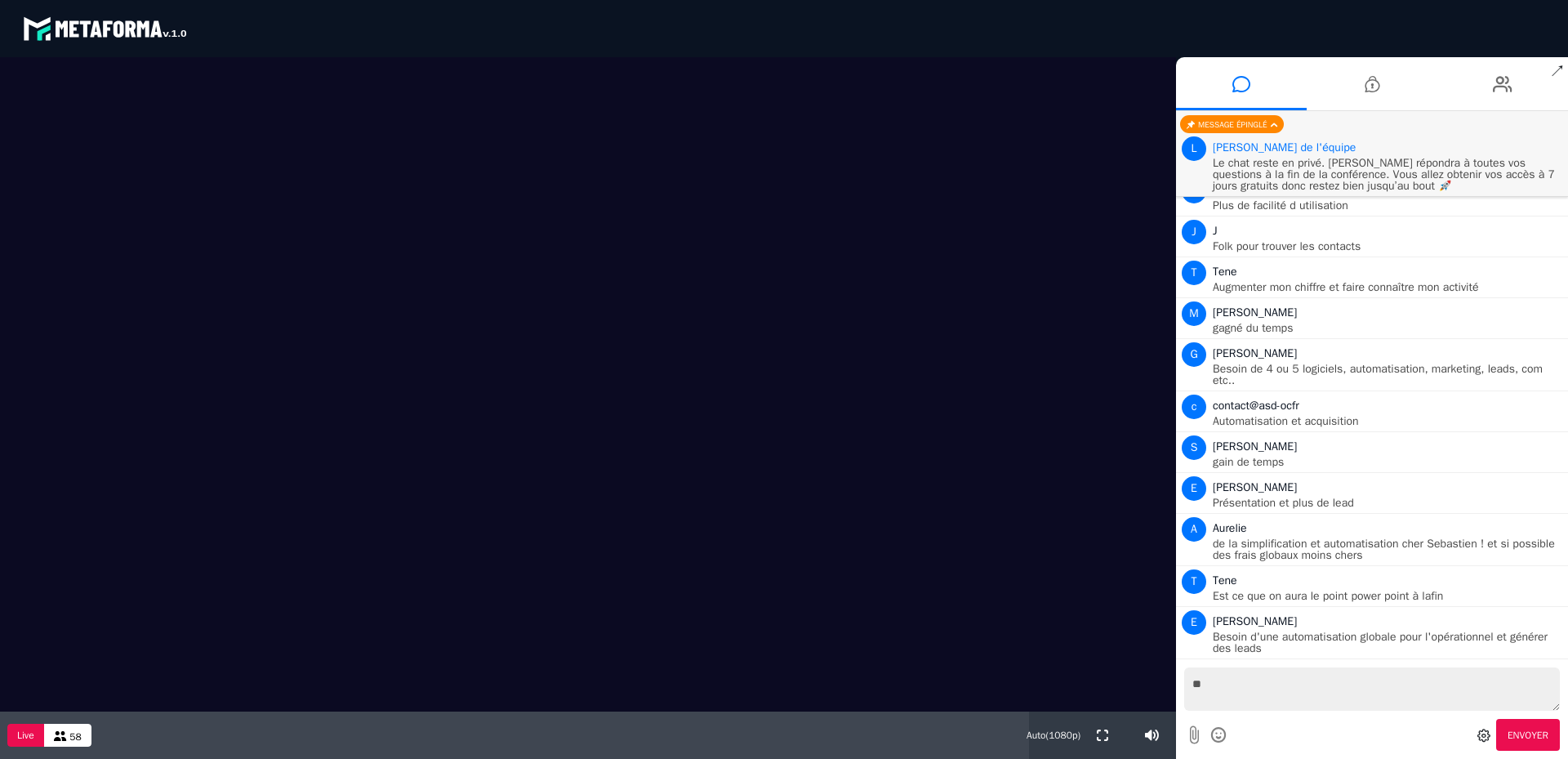 click on "Envoyer" at bounding box center (1528, 735) 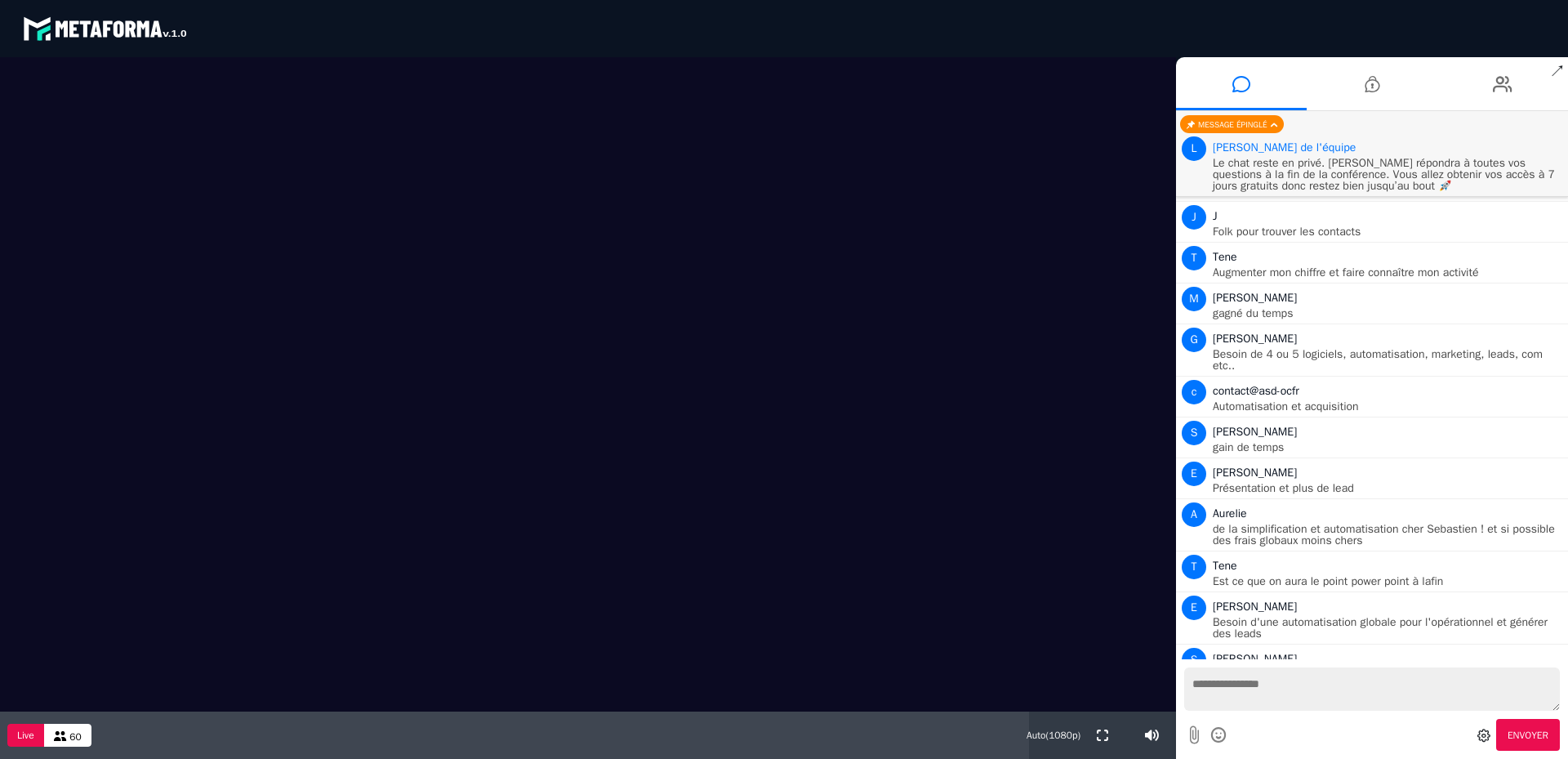 scroll, scrollTop: 2520, scrollLeft: 0, axis: vertical 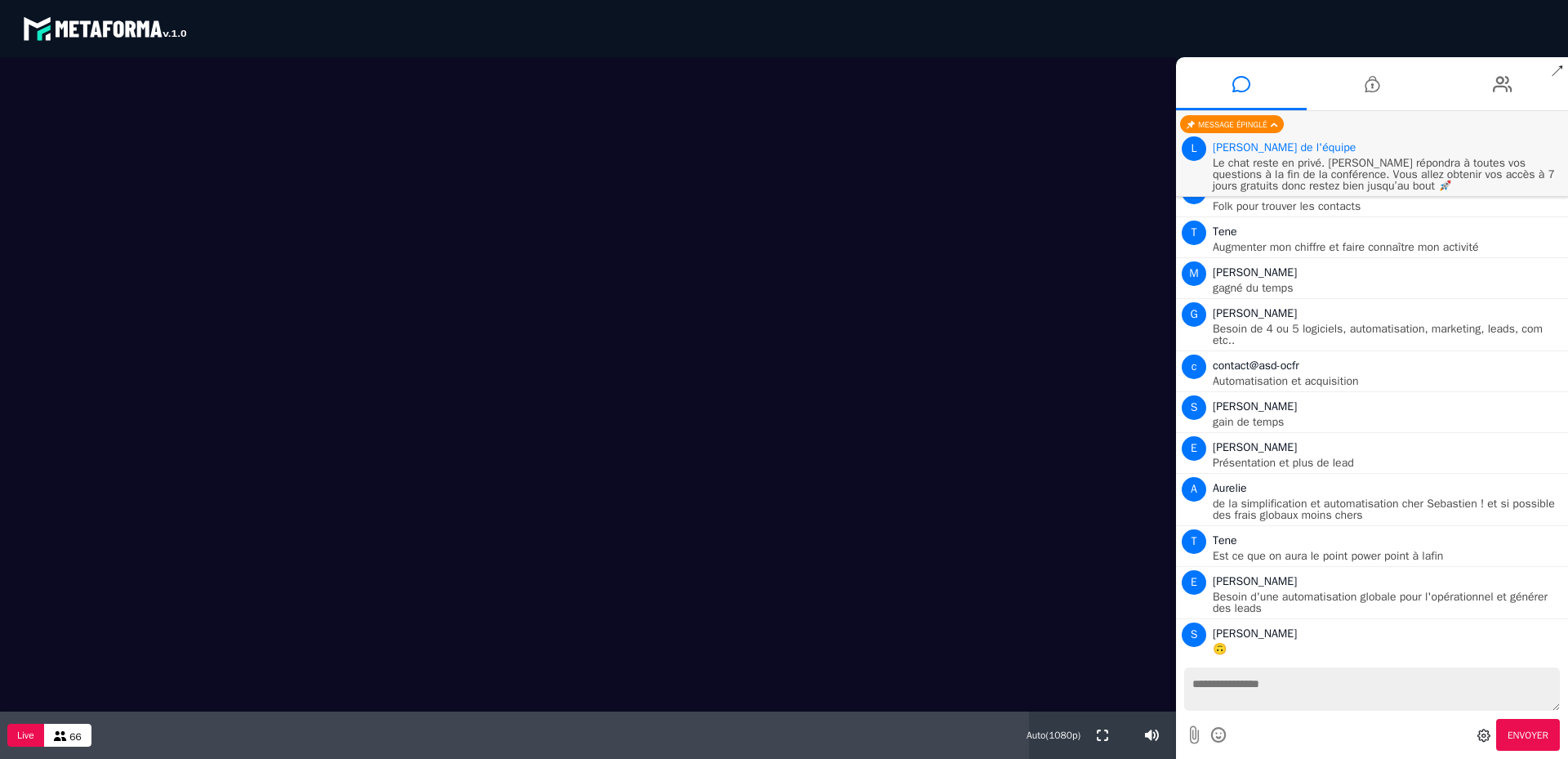 type 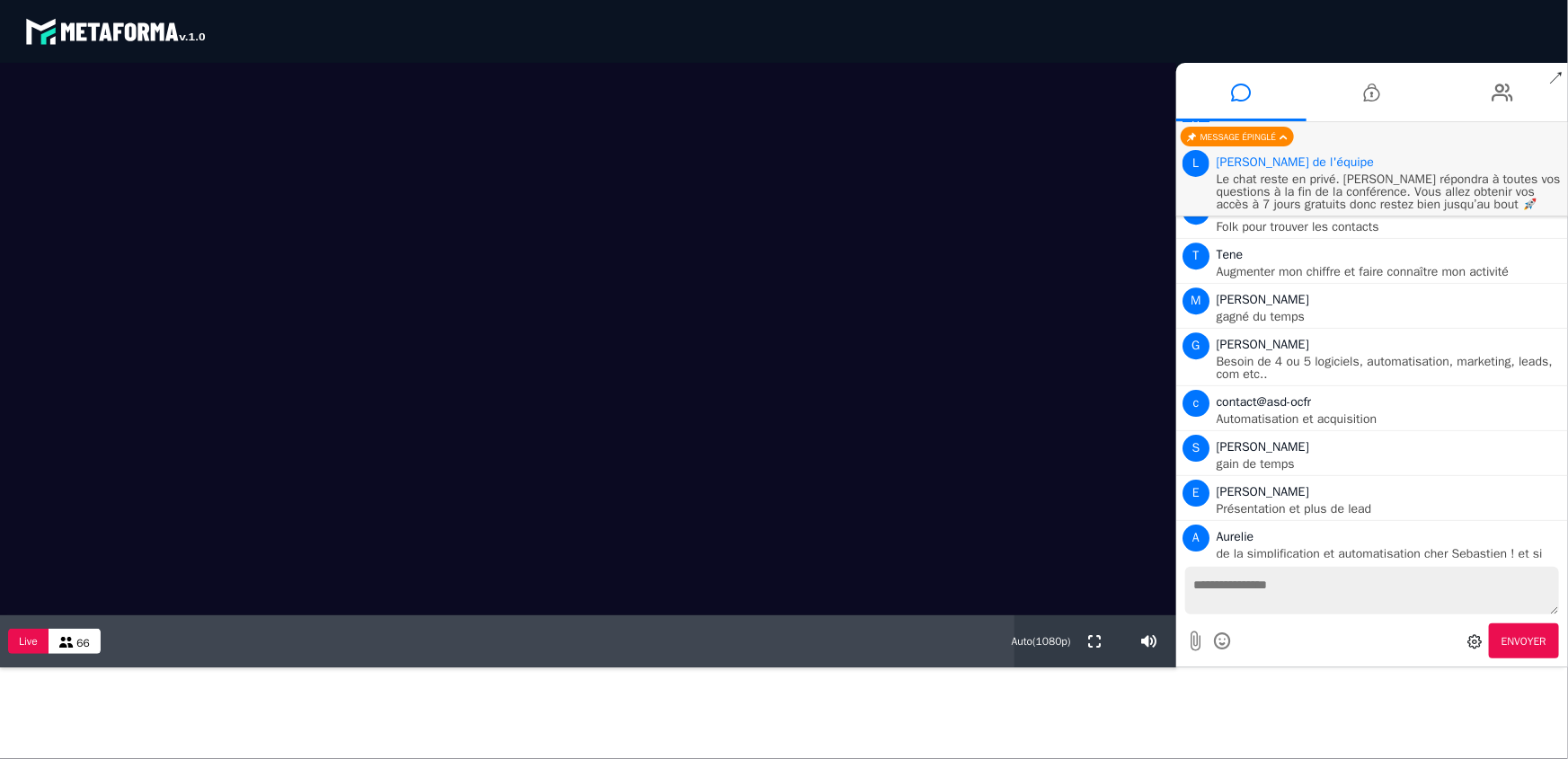 scroll, scrollTop: 2769, scrollLeft: 0, axis: vertical 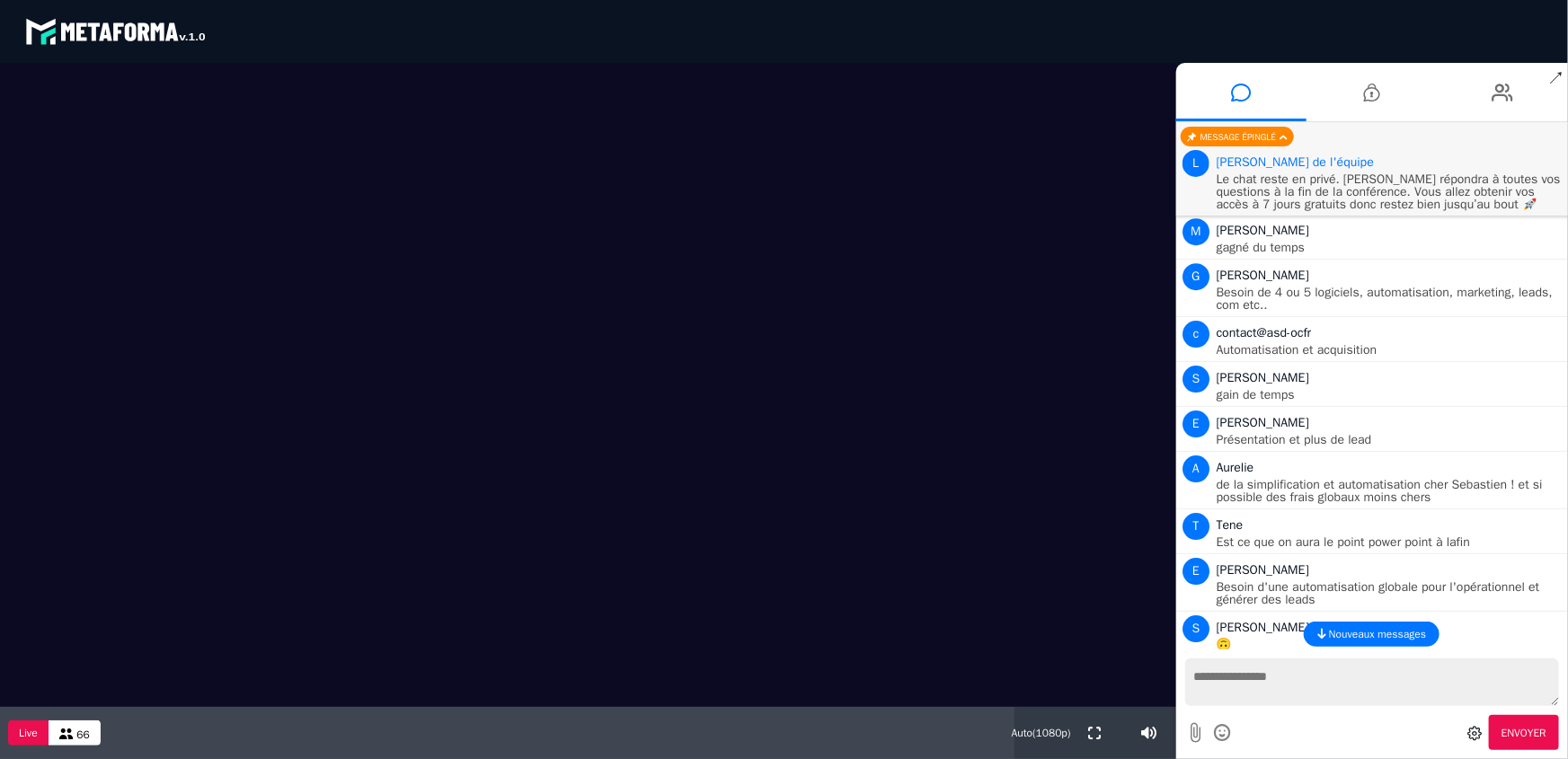 click on "Nouveaux messages" at bounding box center [1378, 634] 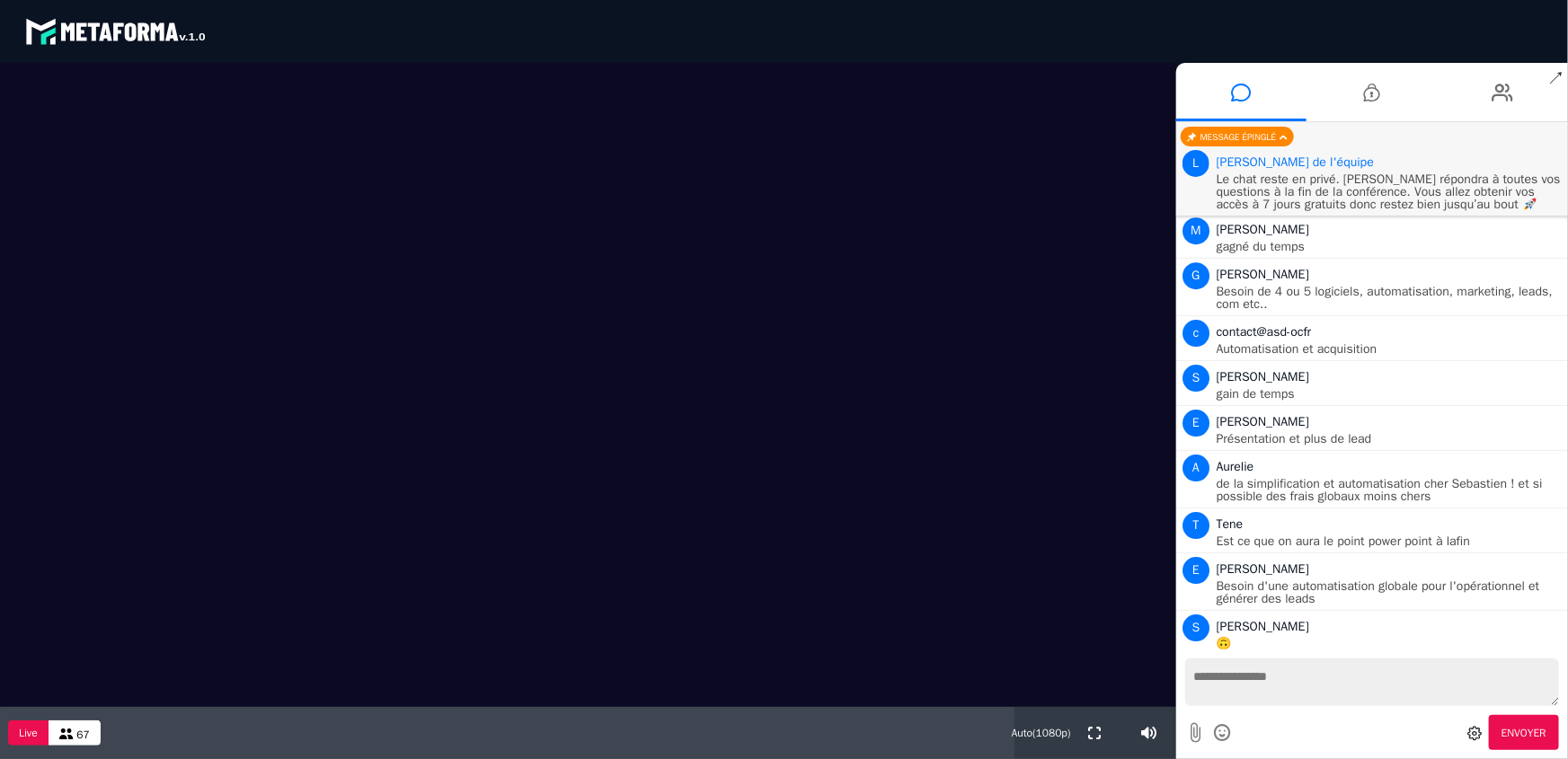 scroll, scrollTop: 2910, scrollLeft: 0, axis: vertical 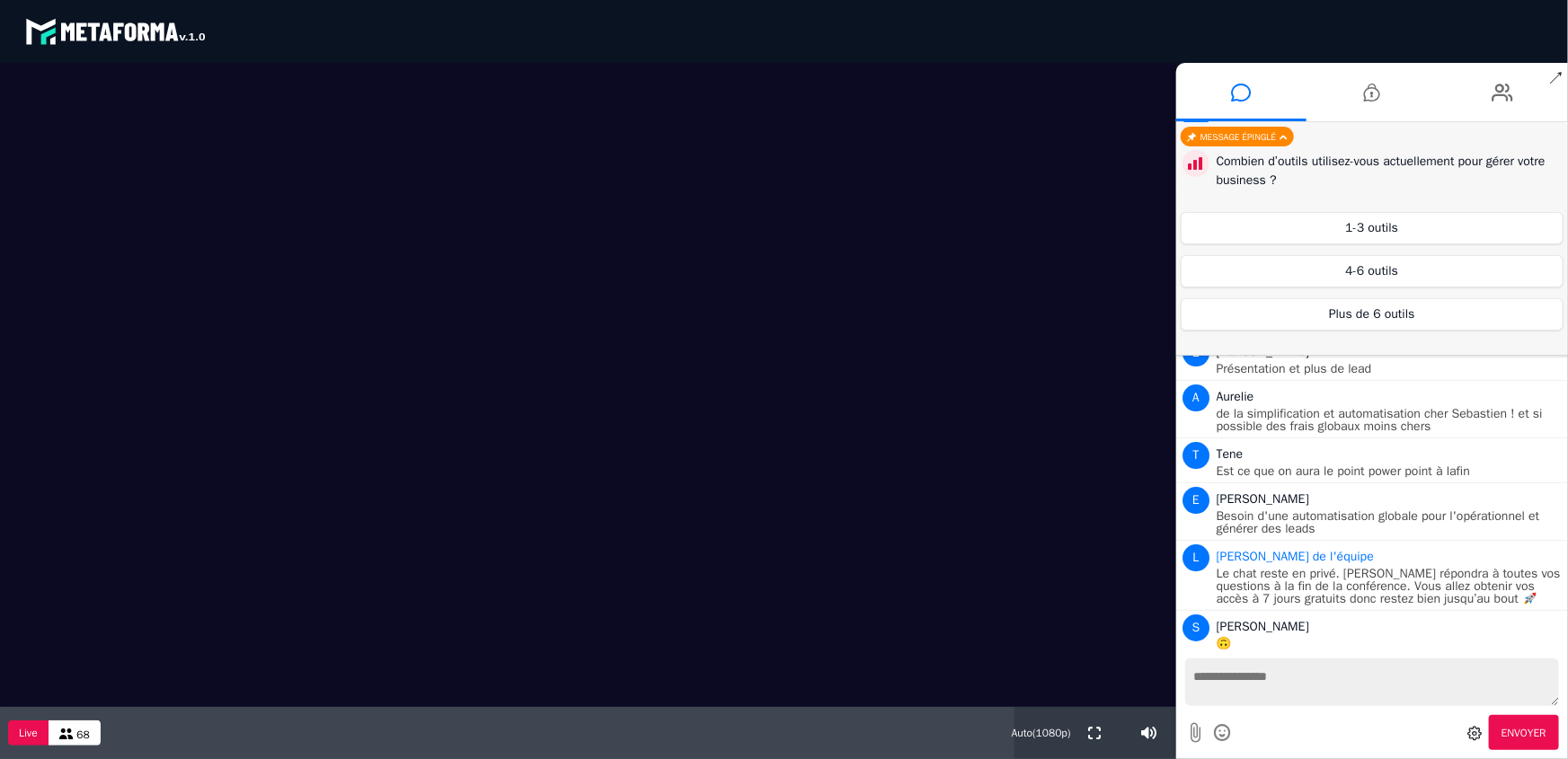 click at bounding box center [1372, 682] 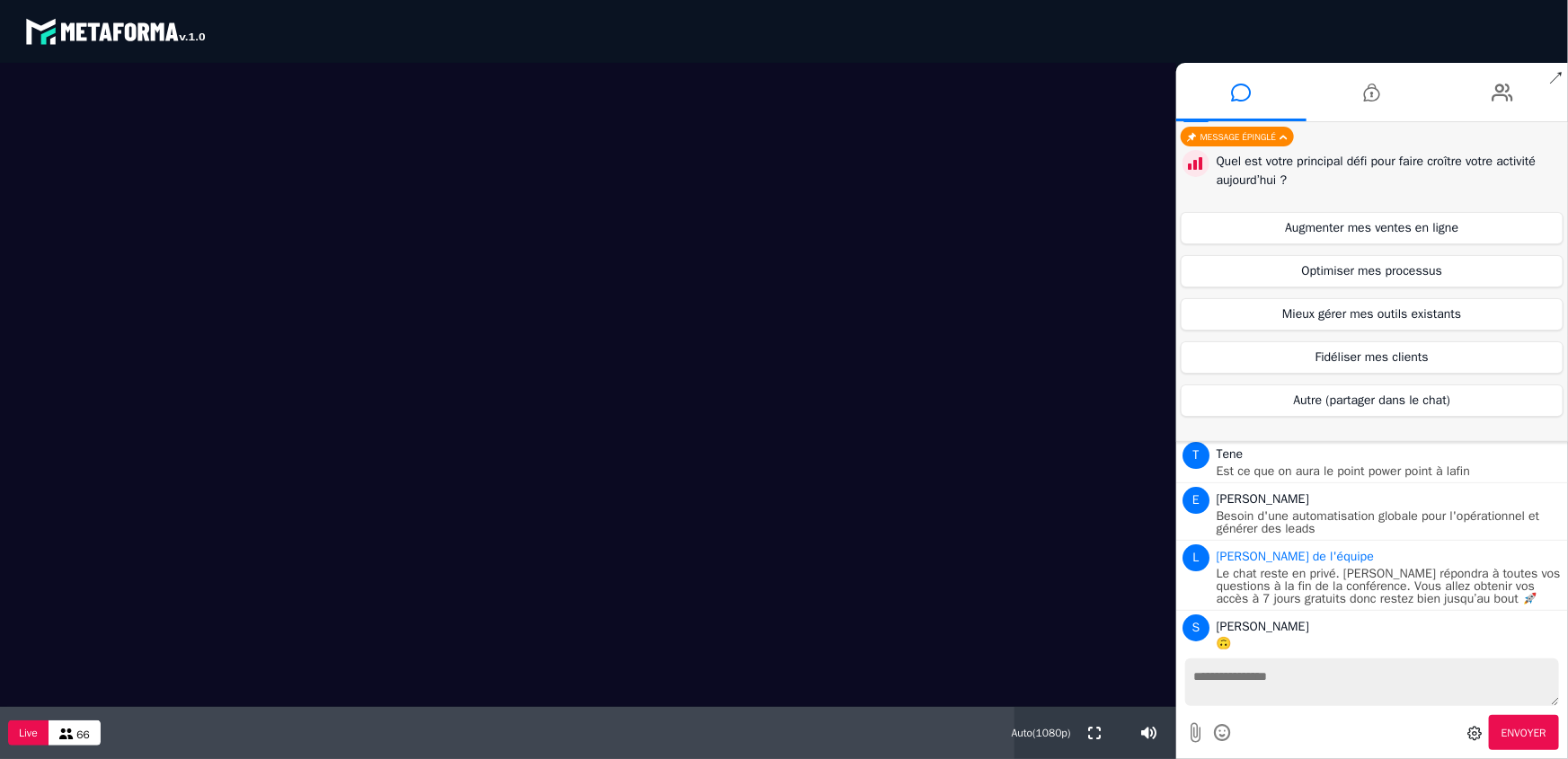click at bounding box center [1372, 682] 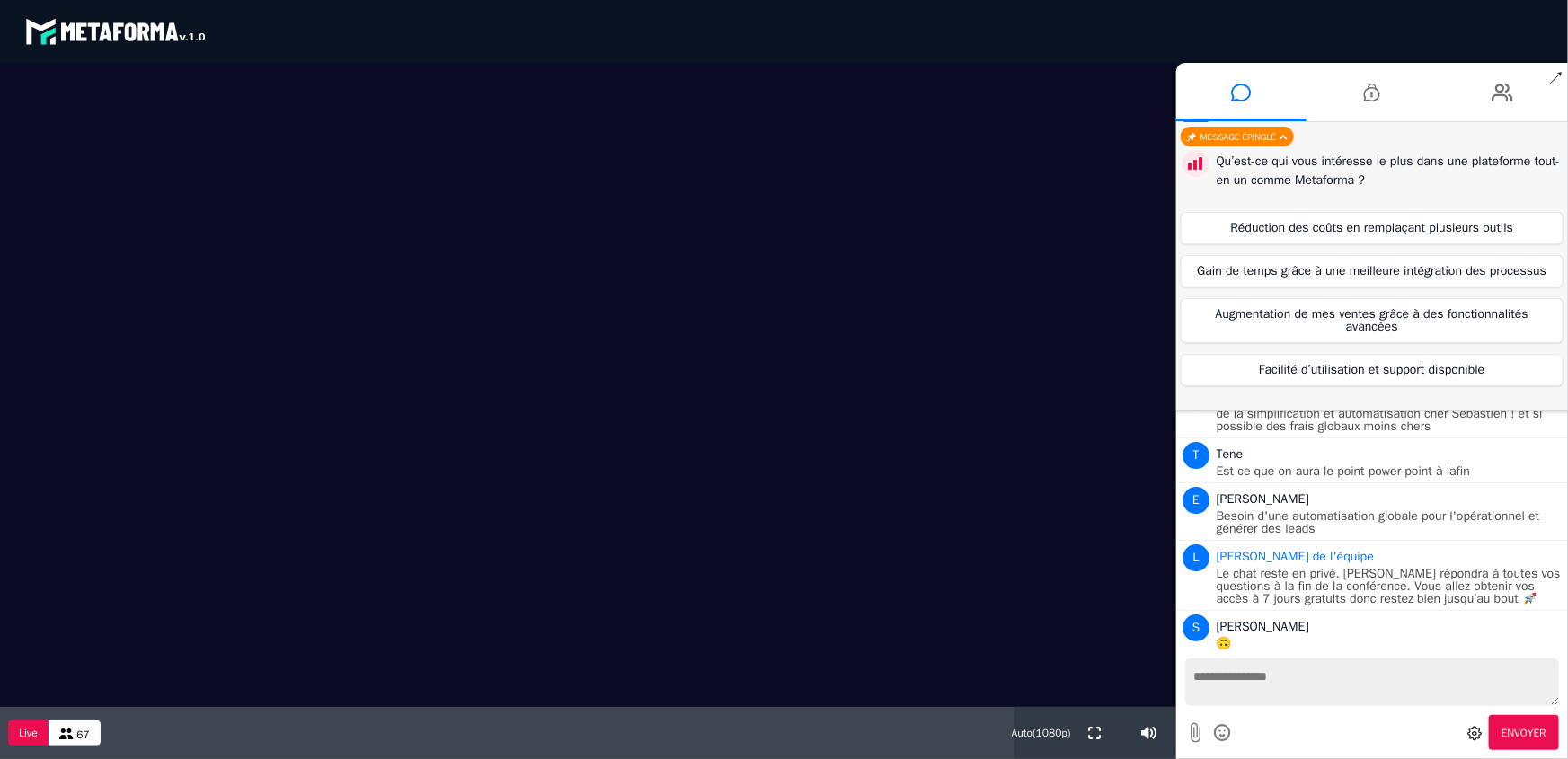 click at bounding box center [1372, 682] 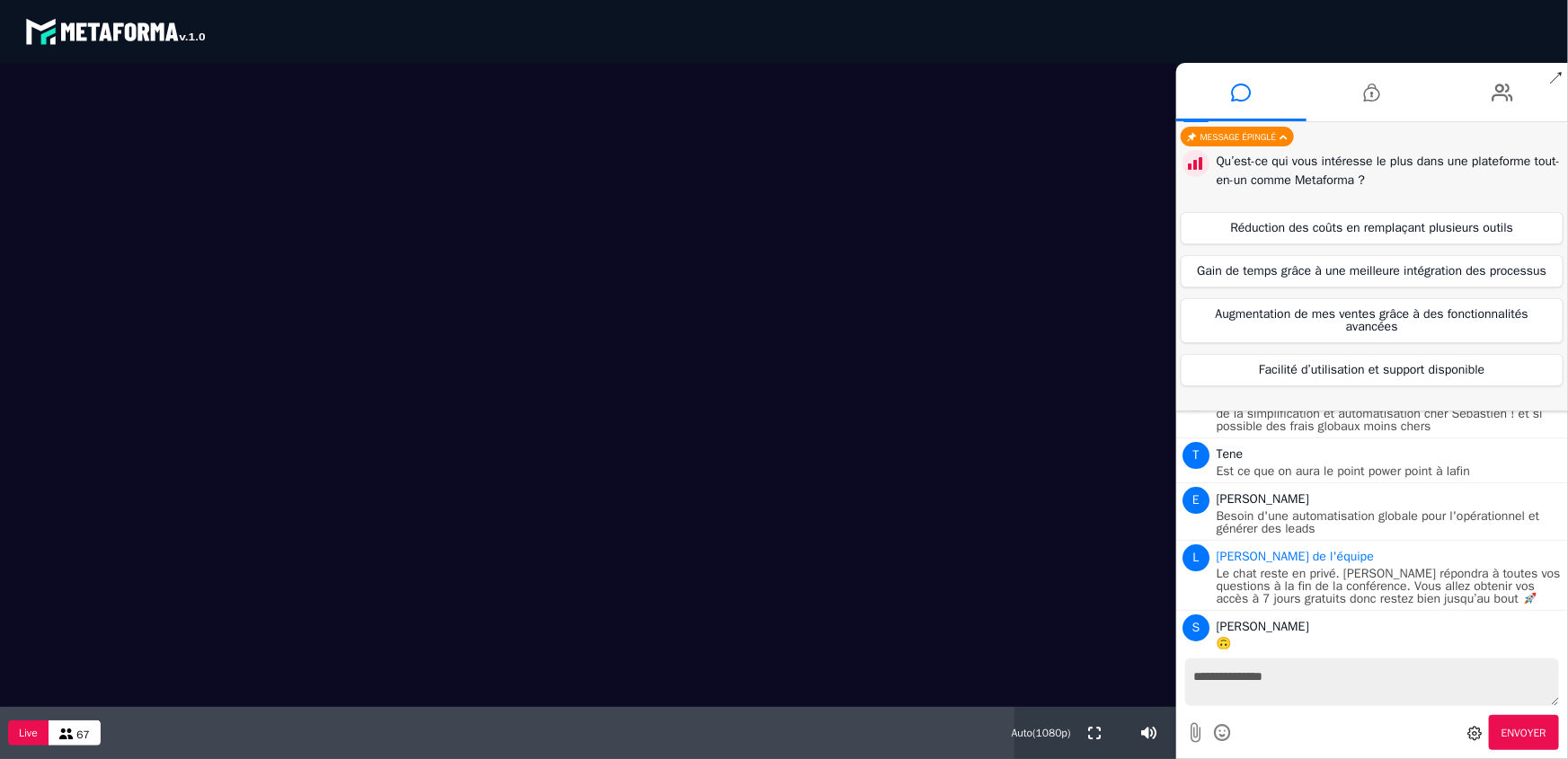 type on "**********" 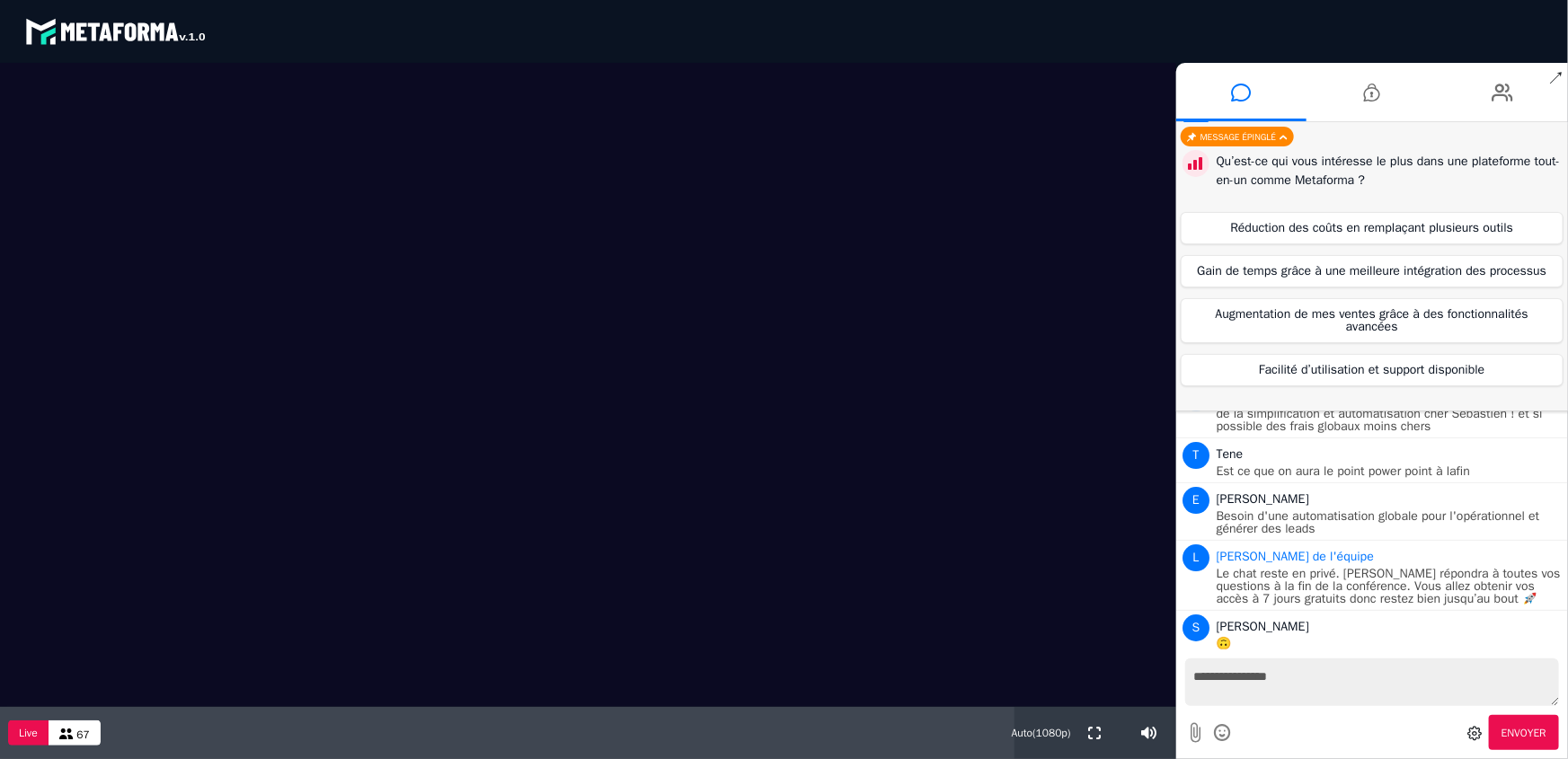 type 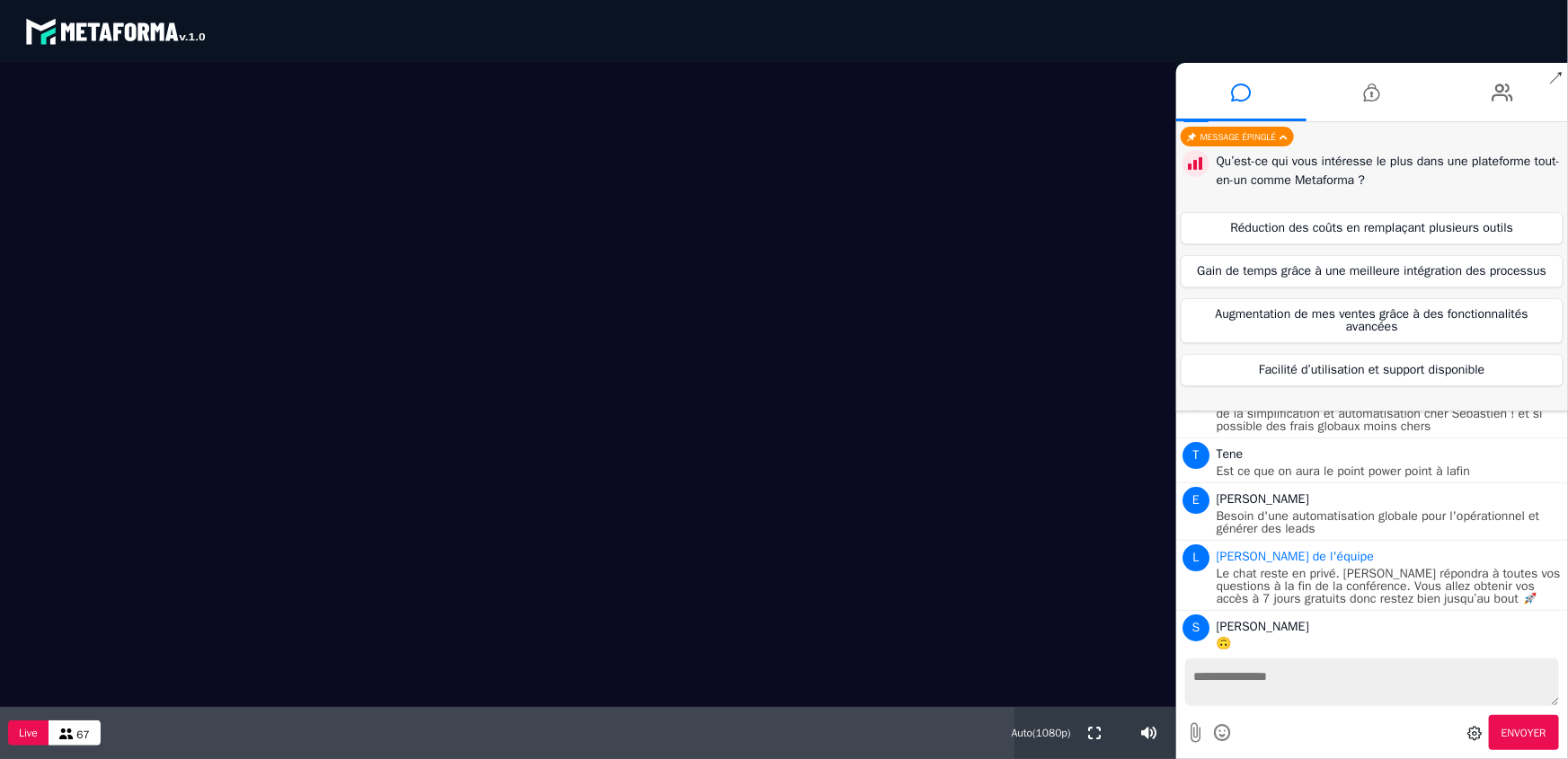 scroll, scrollTop: 2955, scrollLeft: 0, axis: vertical 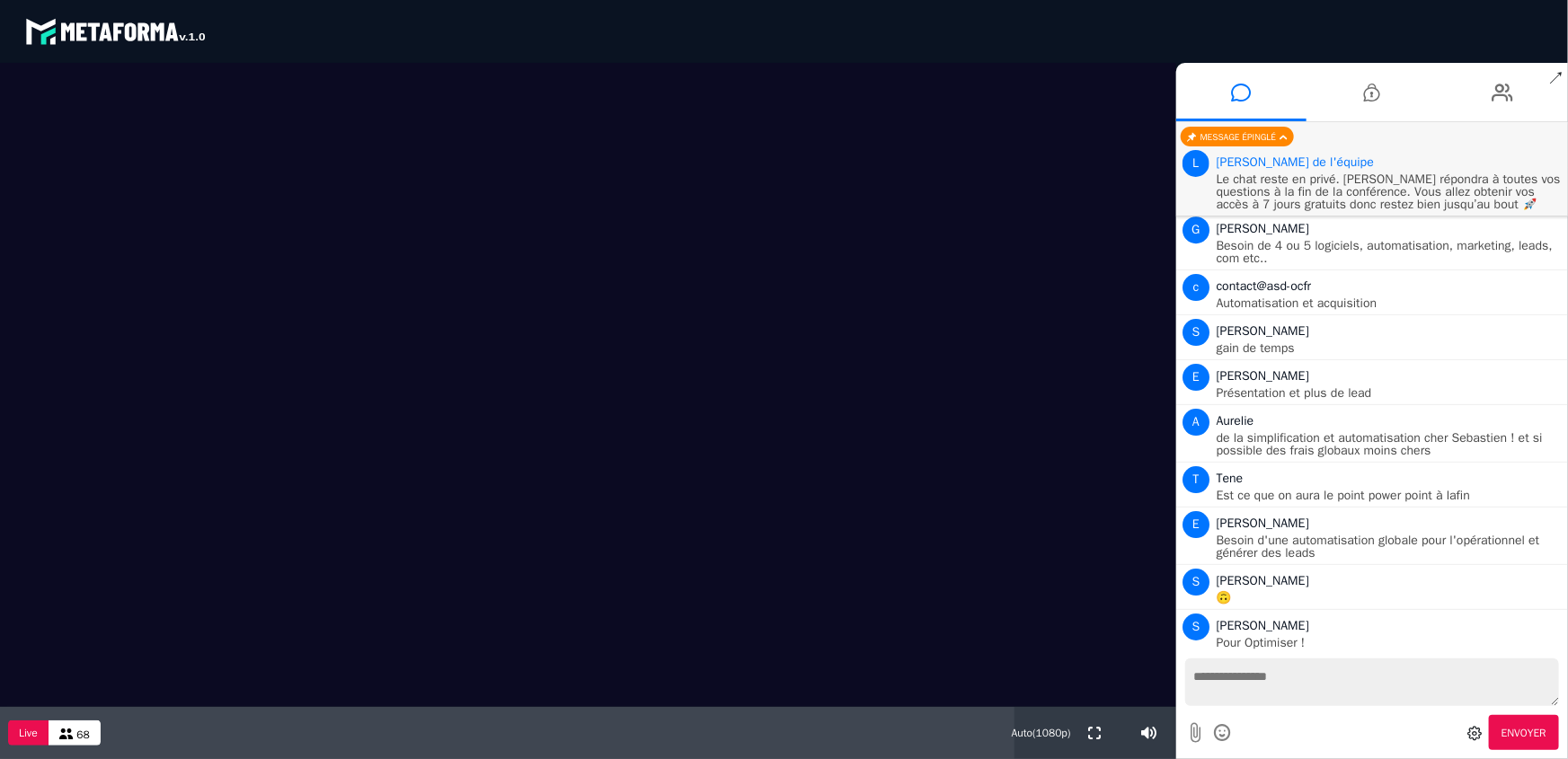 click at bounding box center (1372, 682) 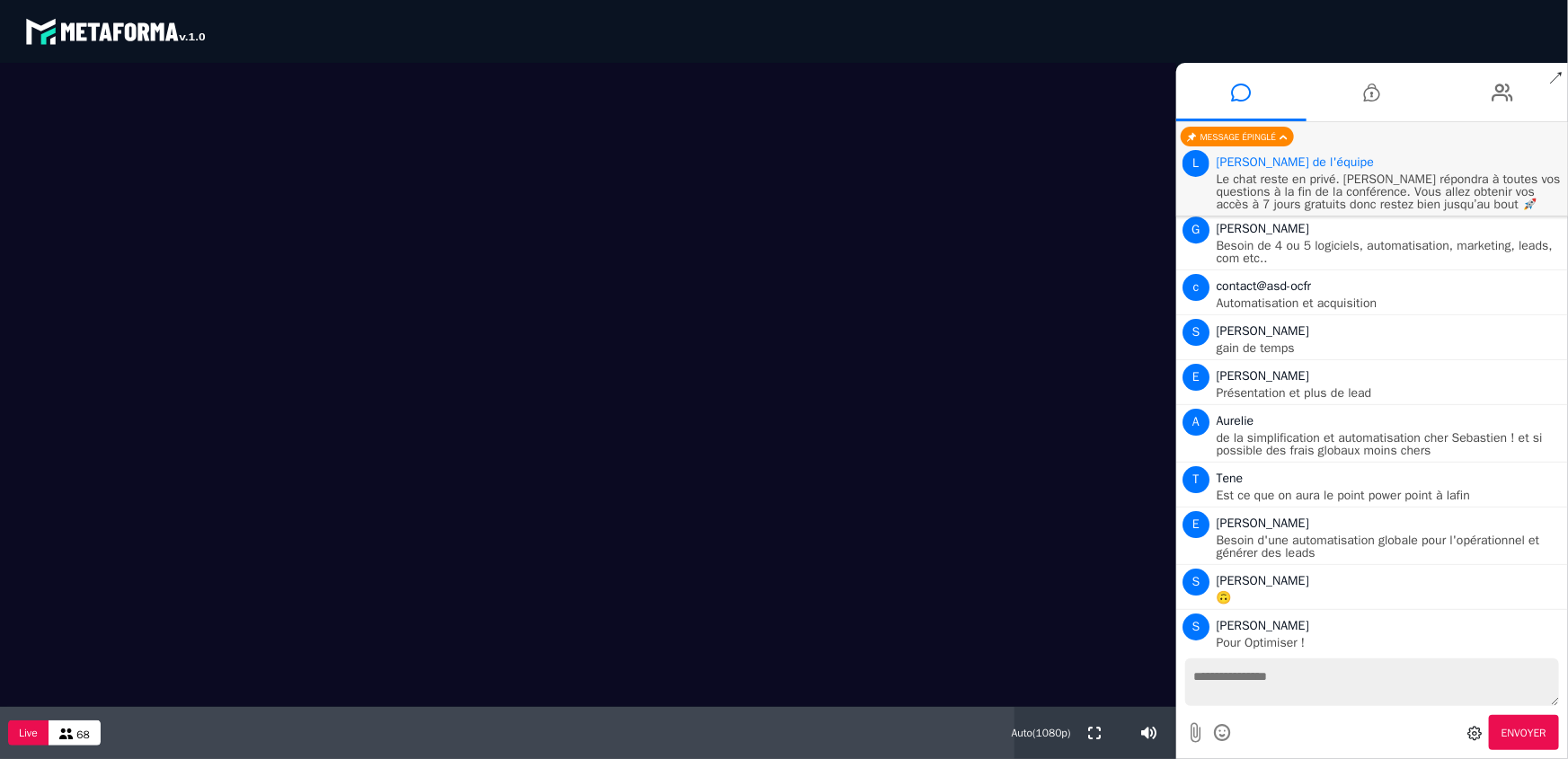 click at bounding box center (1372, 682) 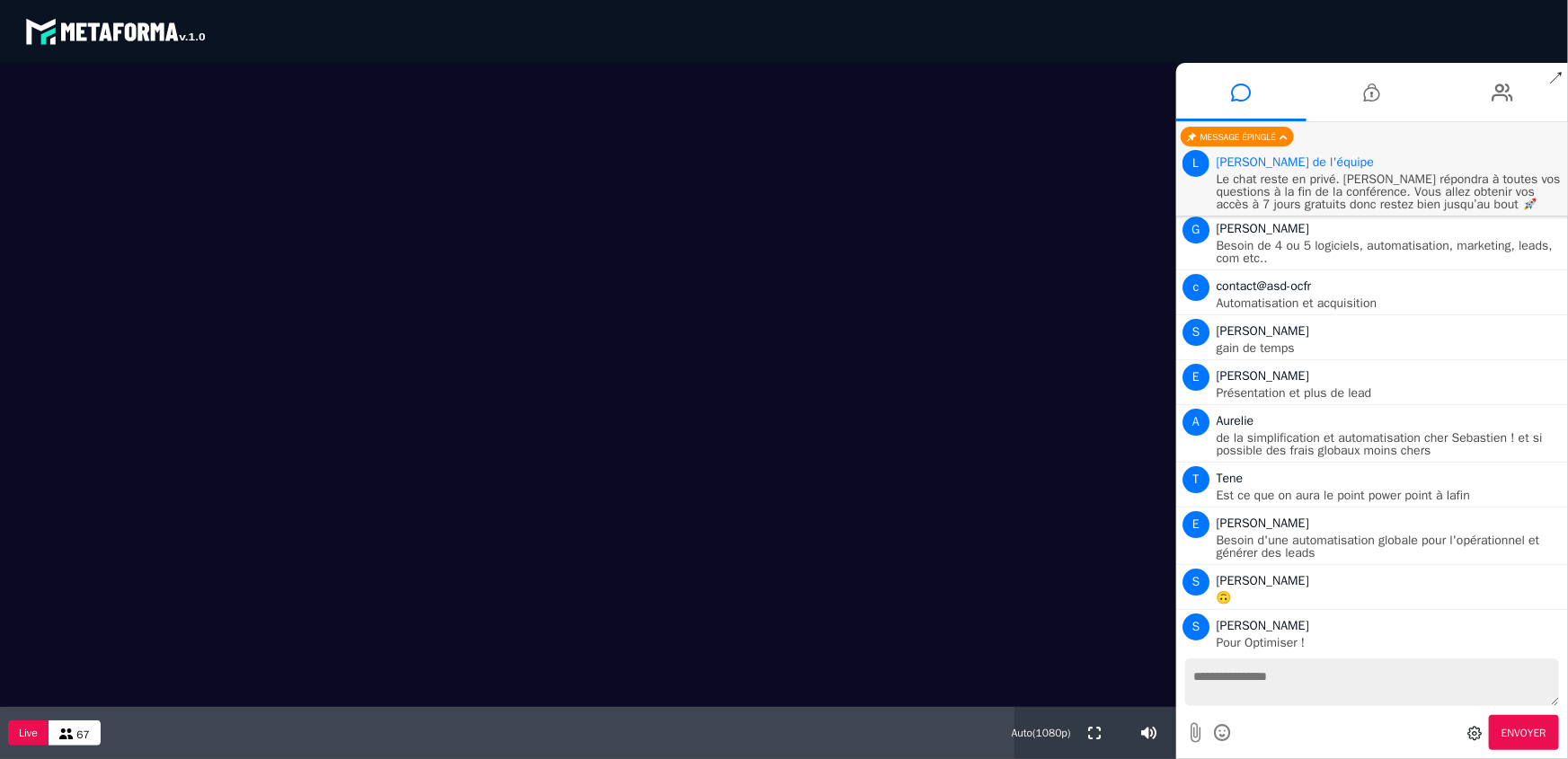 click at bounding box center (1372, 682) 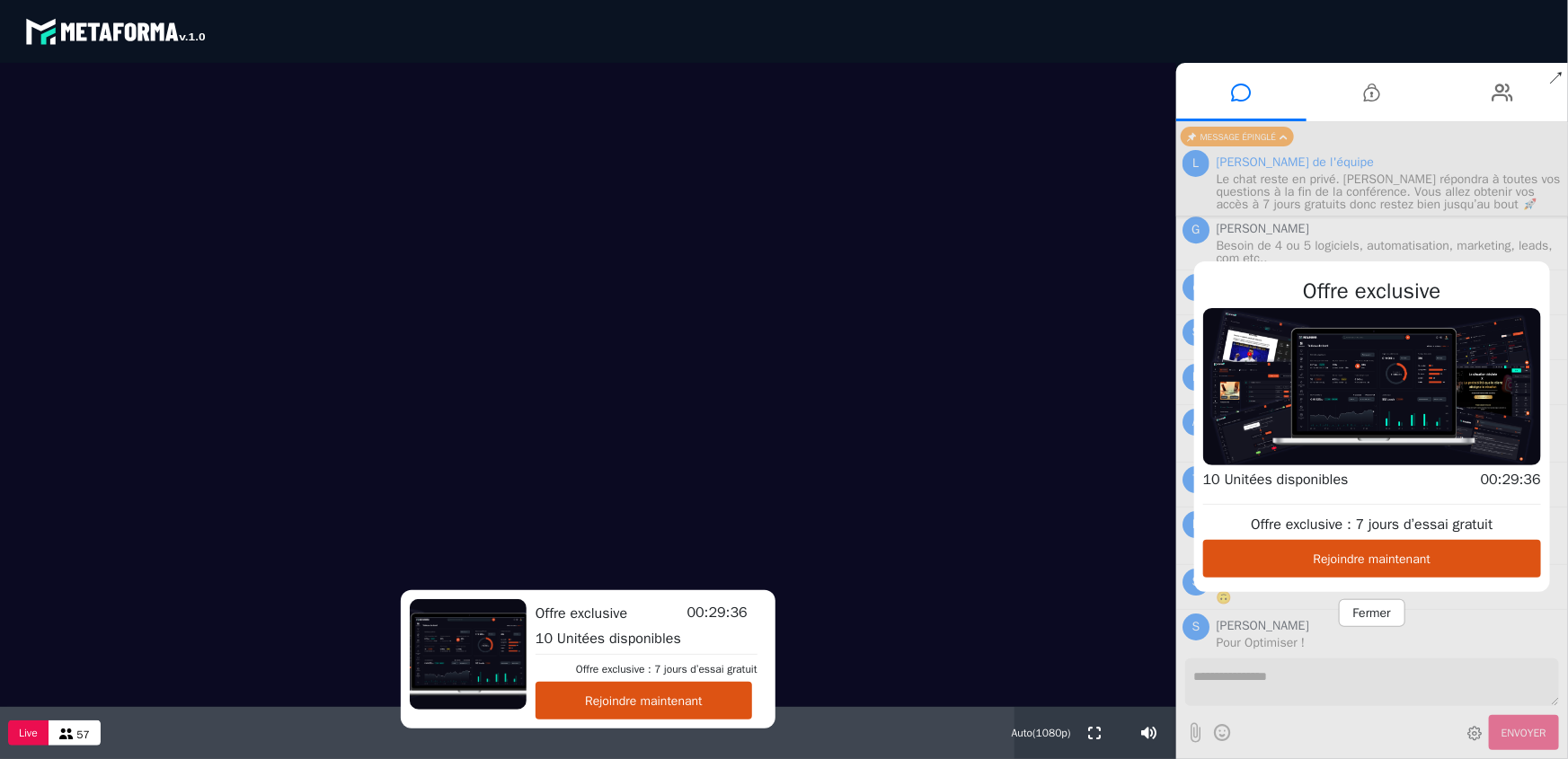 click on "Rejoindre maintenant" at bounding box center [643, 701] 